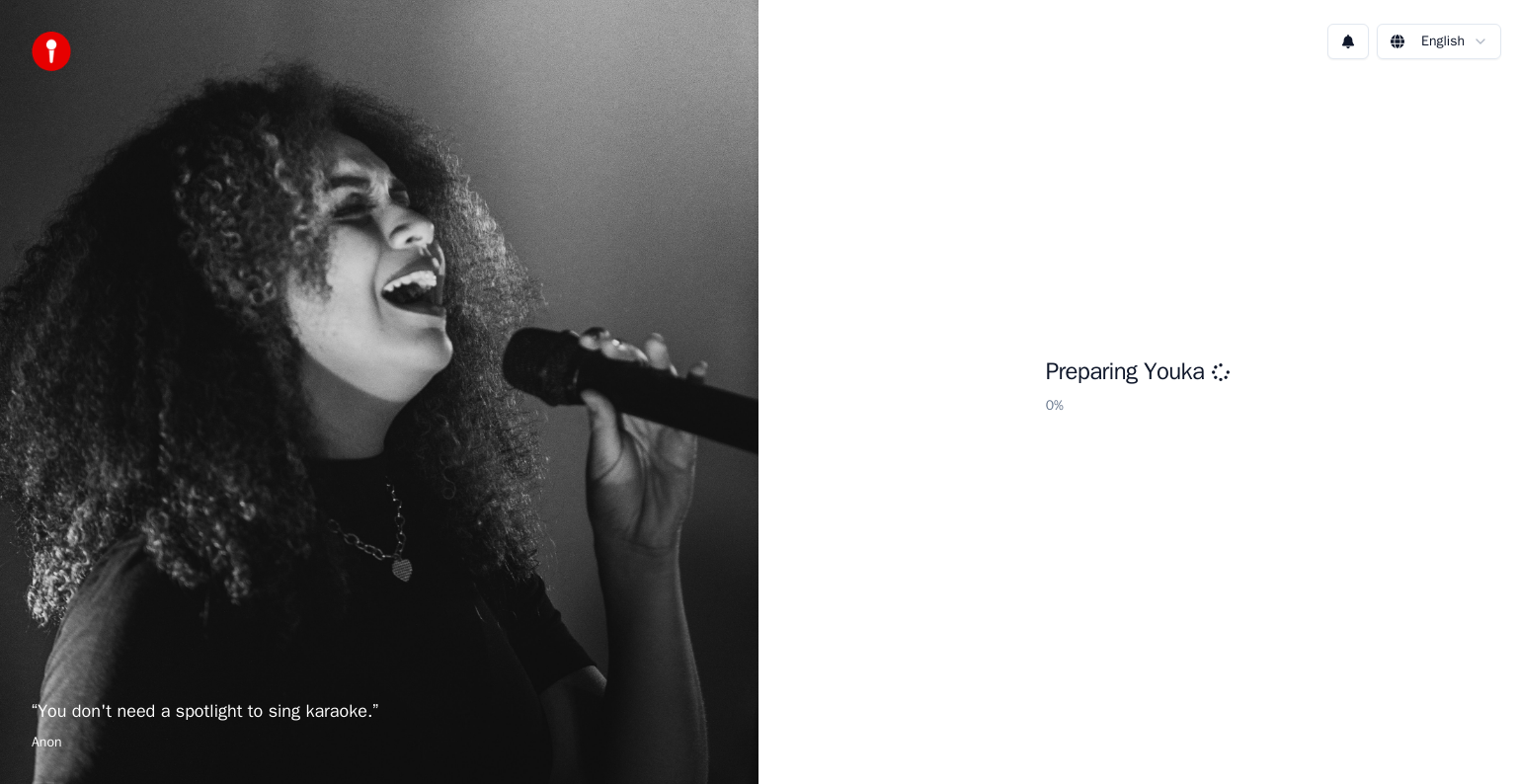 scroll, scrollTop: 0, scrollLeft: 0, axis: both 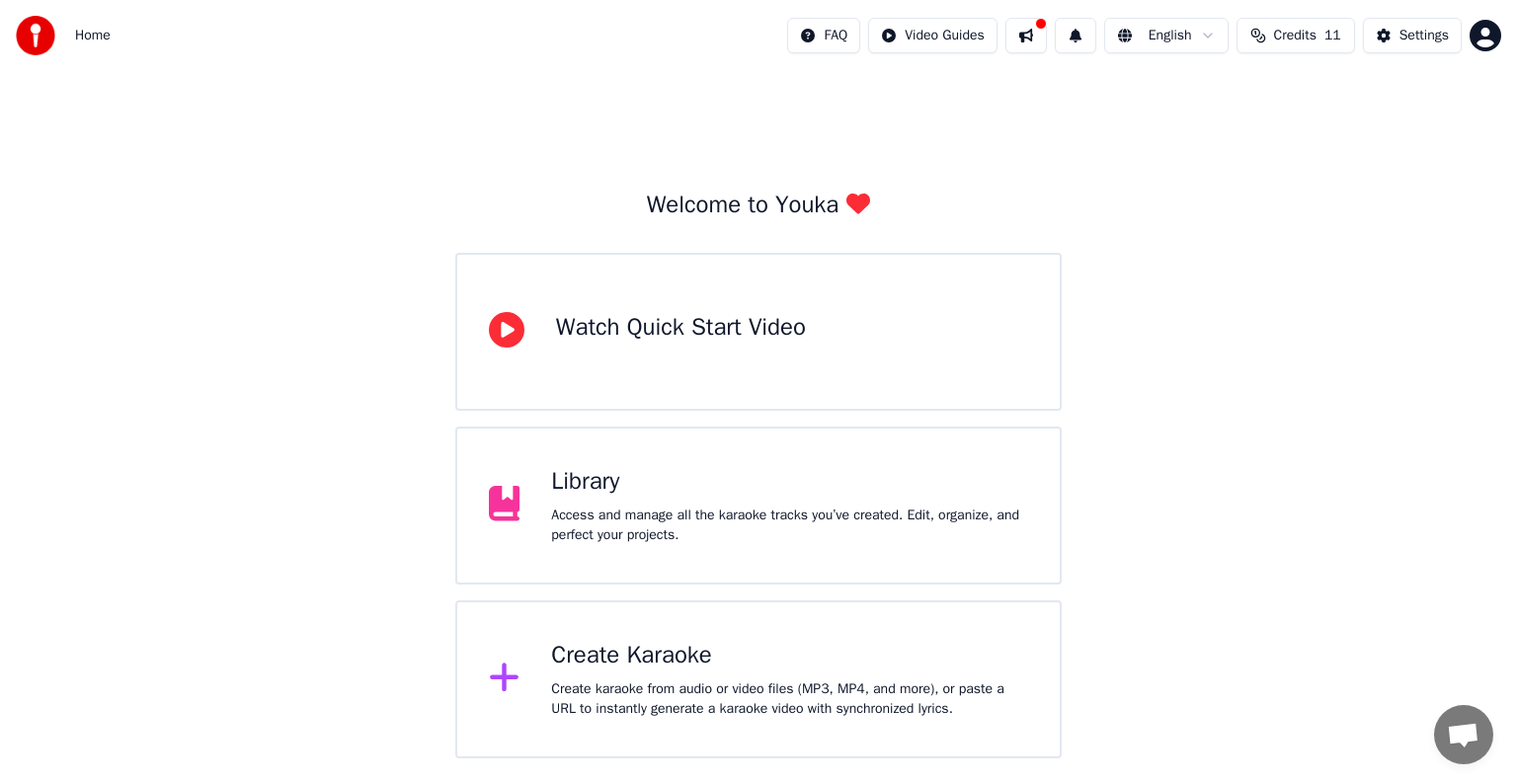 click on "Create karaoke from audio or video files (MP3, MP4, and more), or paste a URL to instantly generate a karaoke video with synchronized lyrics." at bounding box center [789, 699] 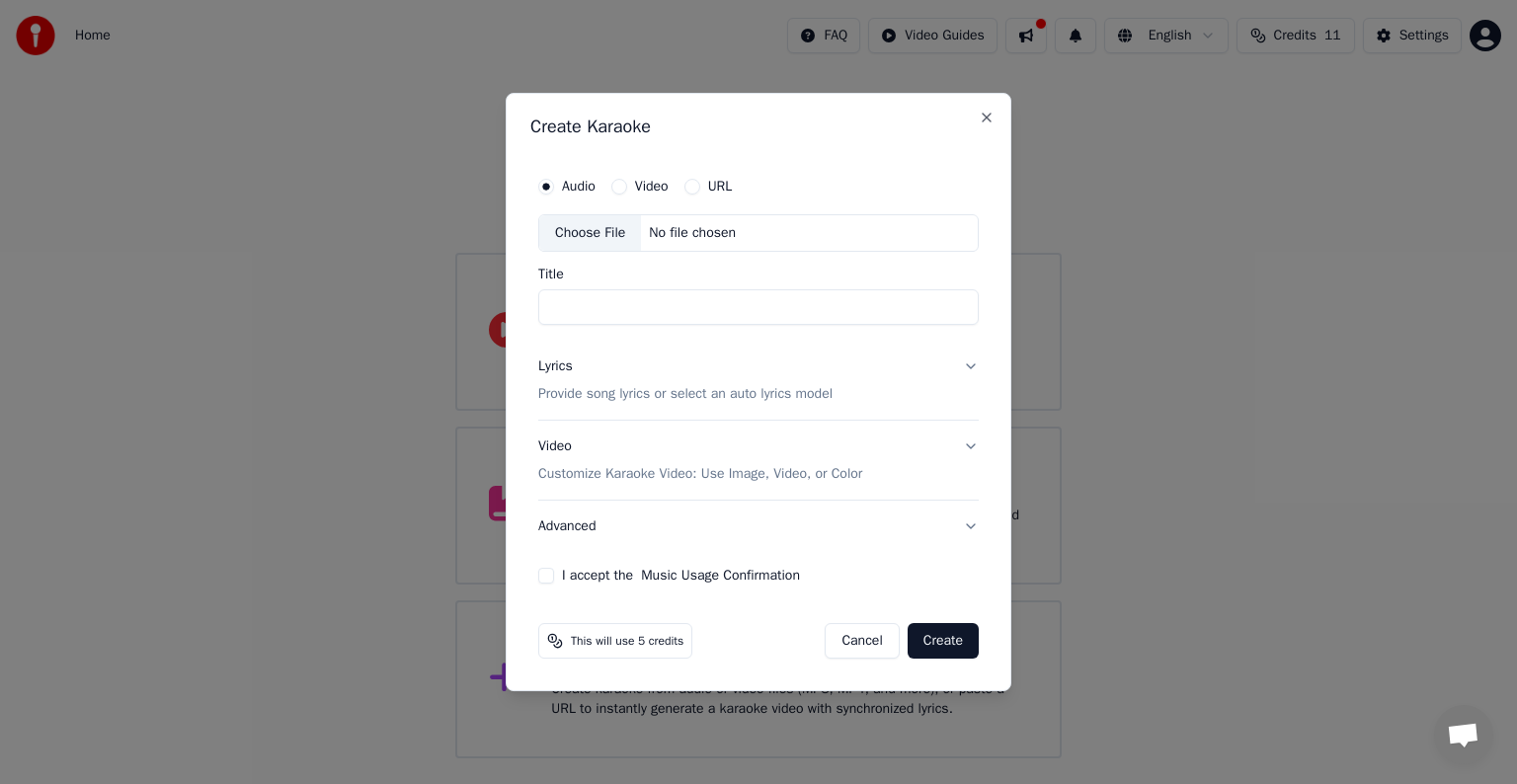 click on "No file chosen" at bounding box center (692, 233) 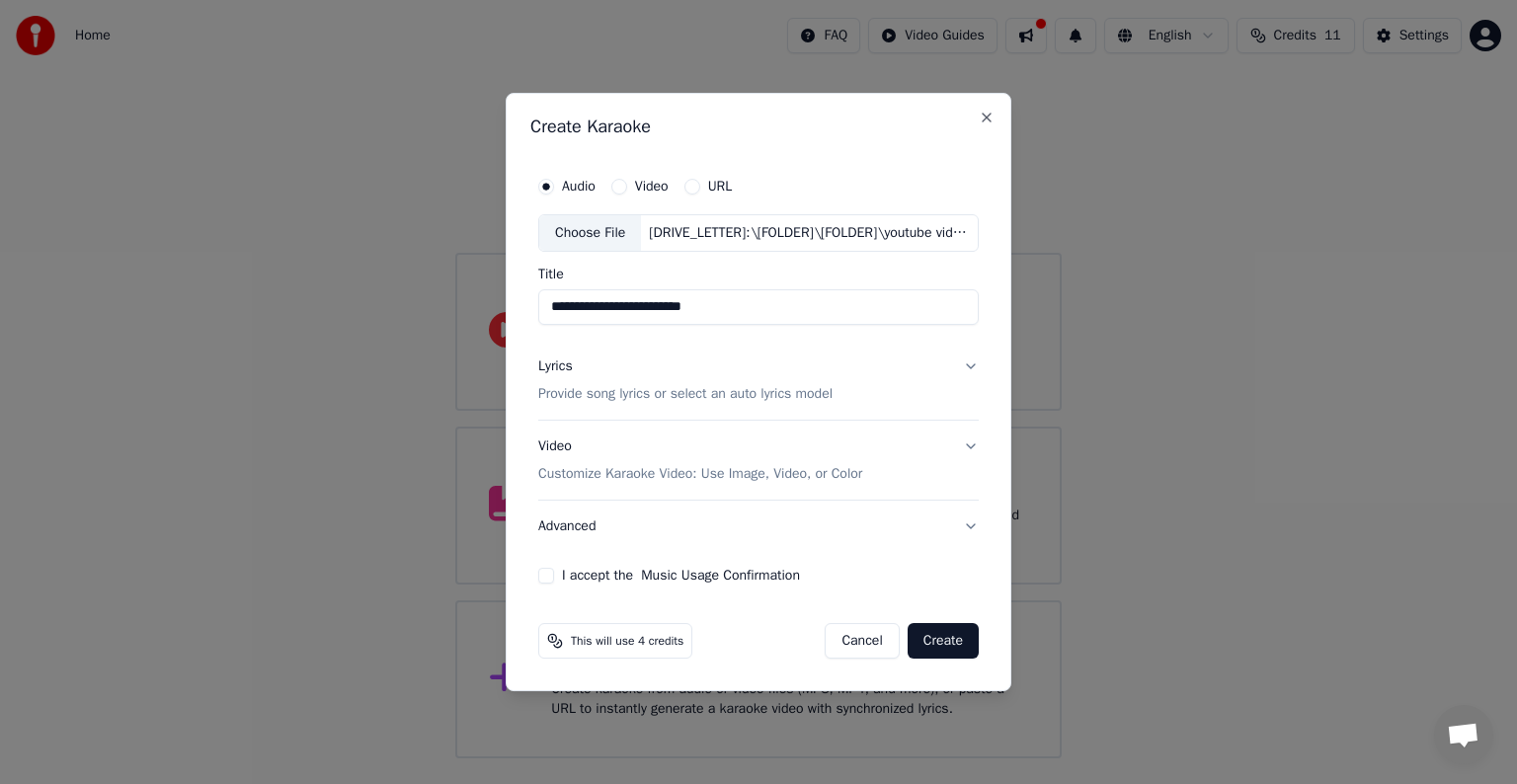click on "**********" at bounding box center (758, 375) 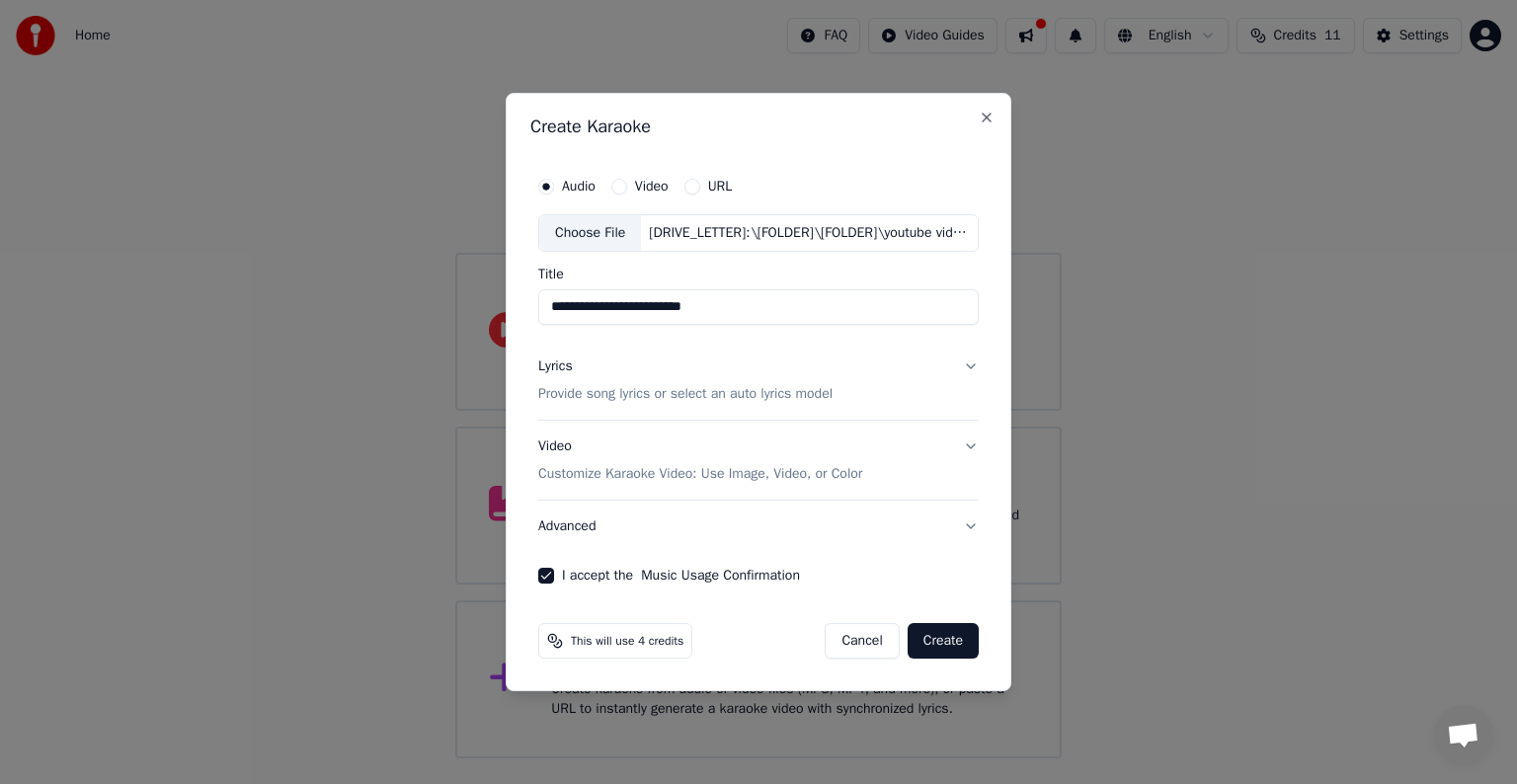 click on "Create" at bounding box center [943, 641] 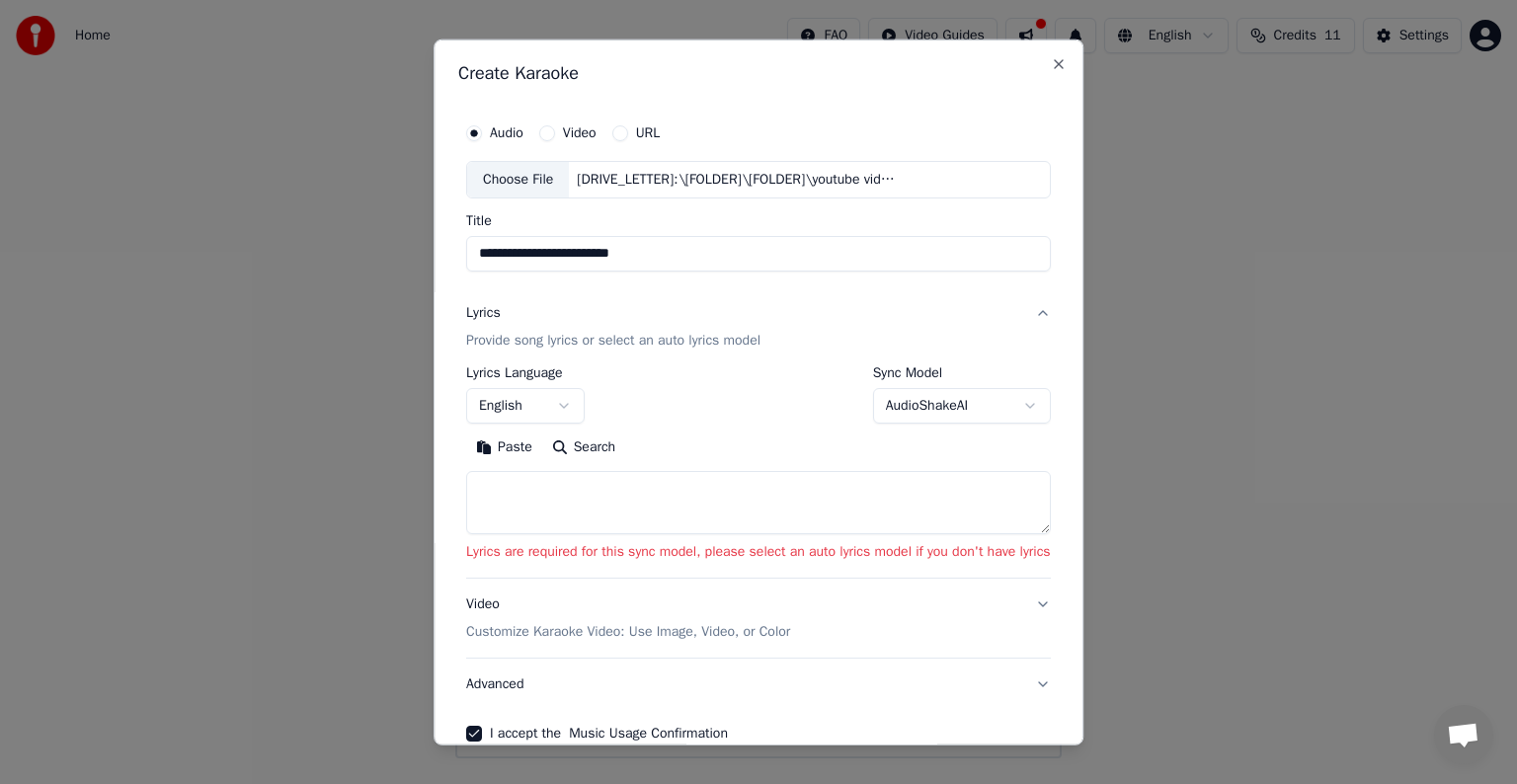 click at bounding box center [758, 503] 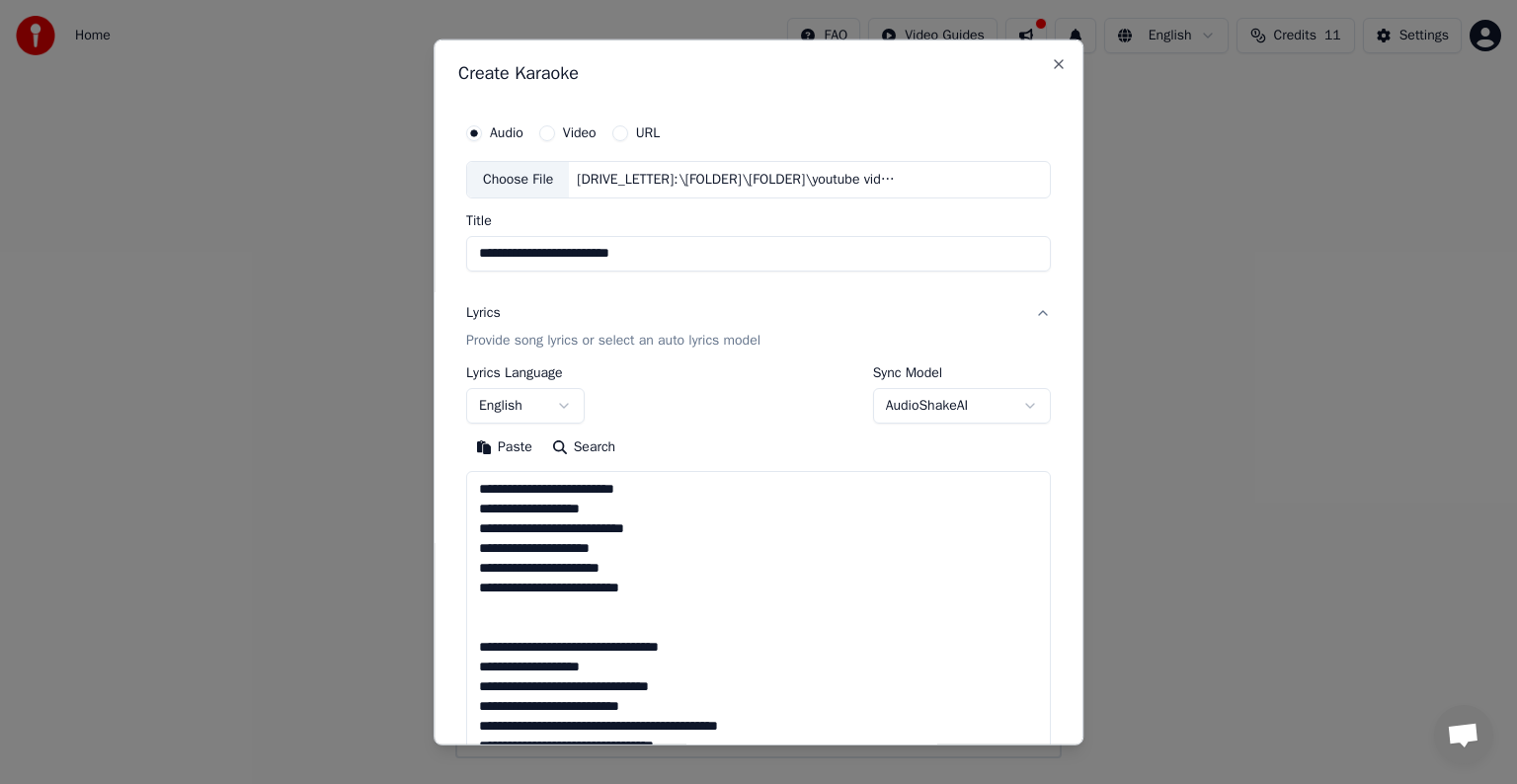 scroll, scrollTop: 1209, scrollLeft: 0, axis: vertical 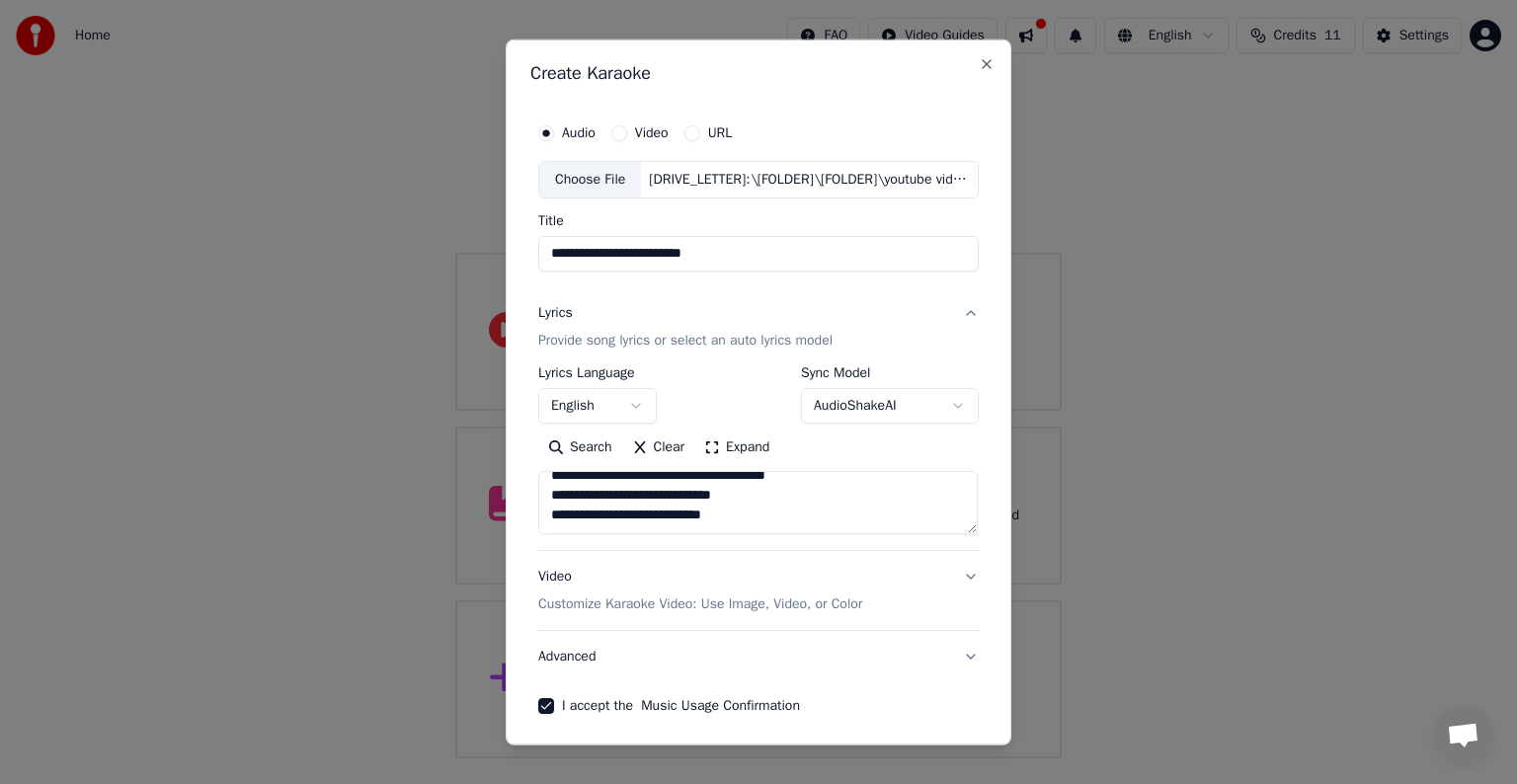 type on "**********" 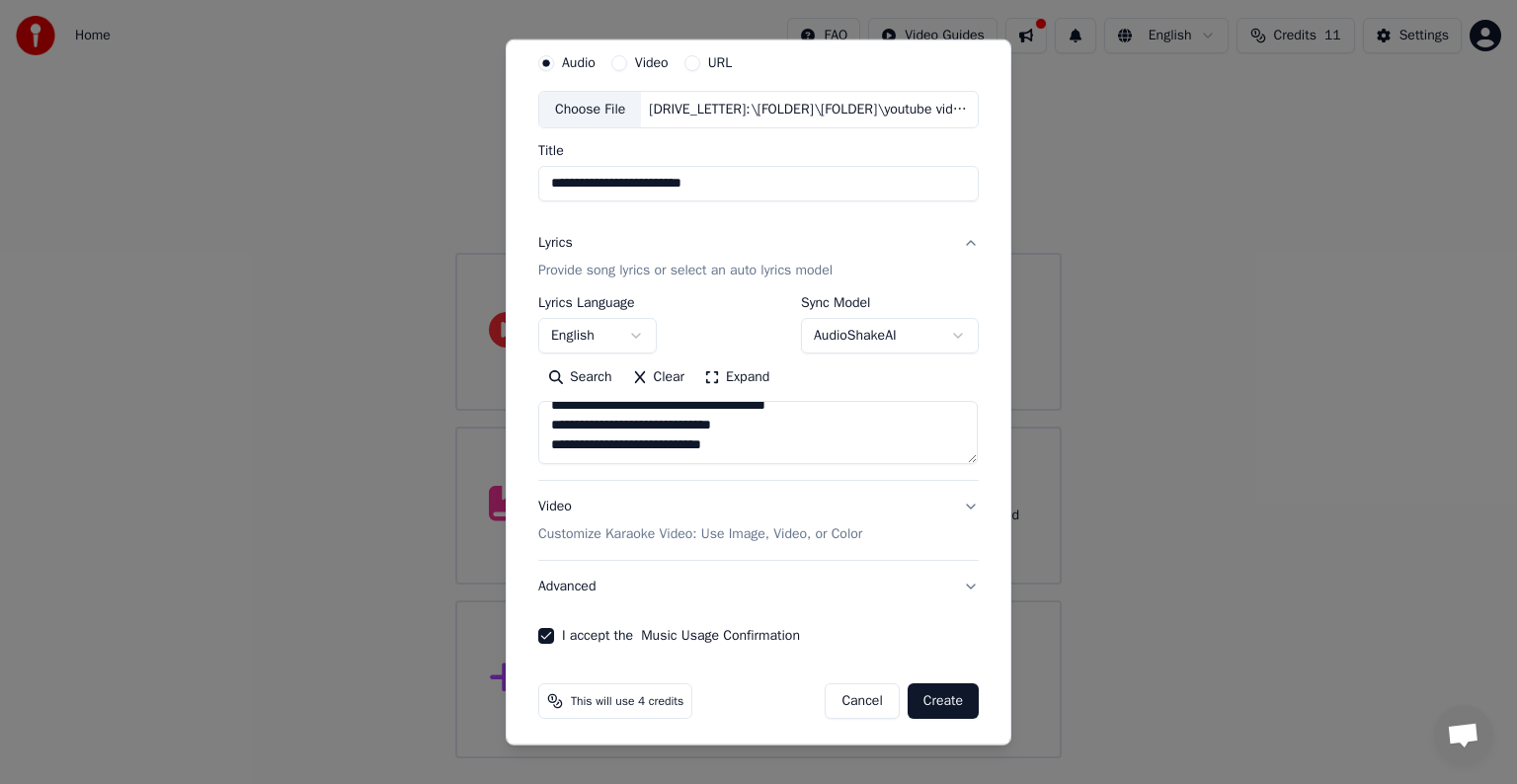 scroll, scrollTop: 75, scrollLeft: 0, axis: vertical 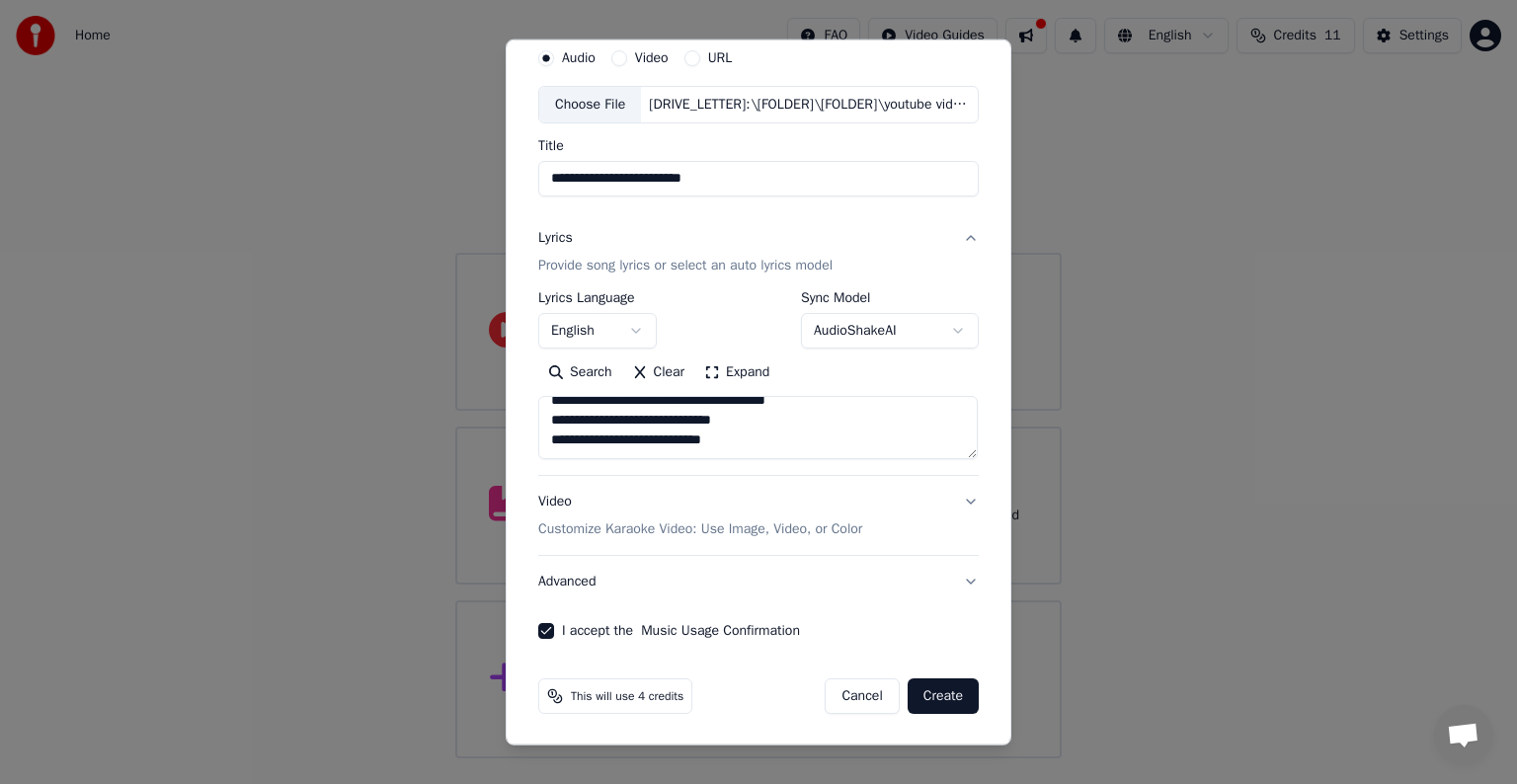 click on "Create" at bounding box center (943, 696) 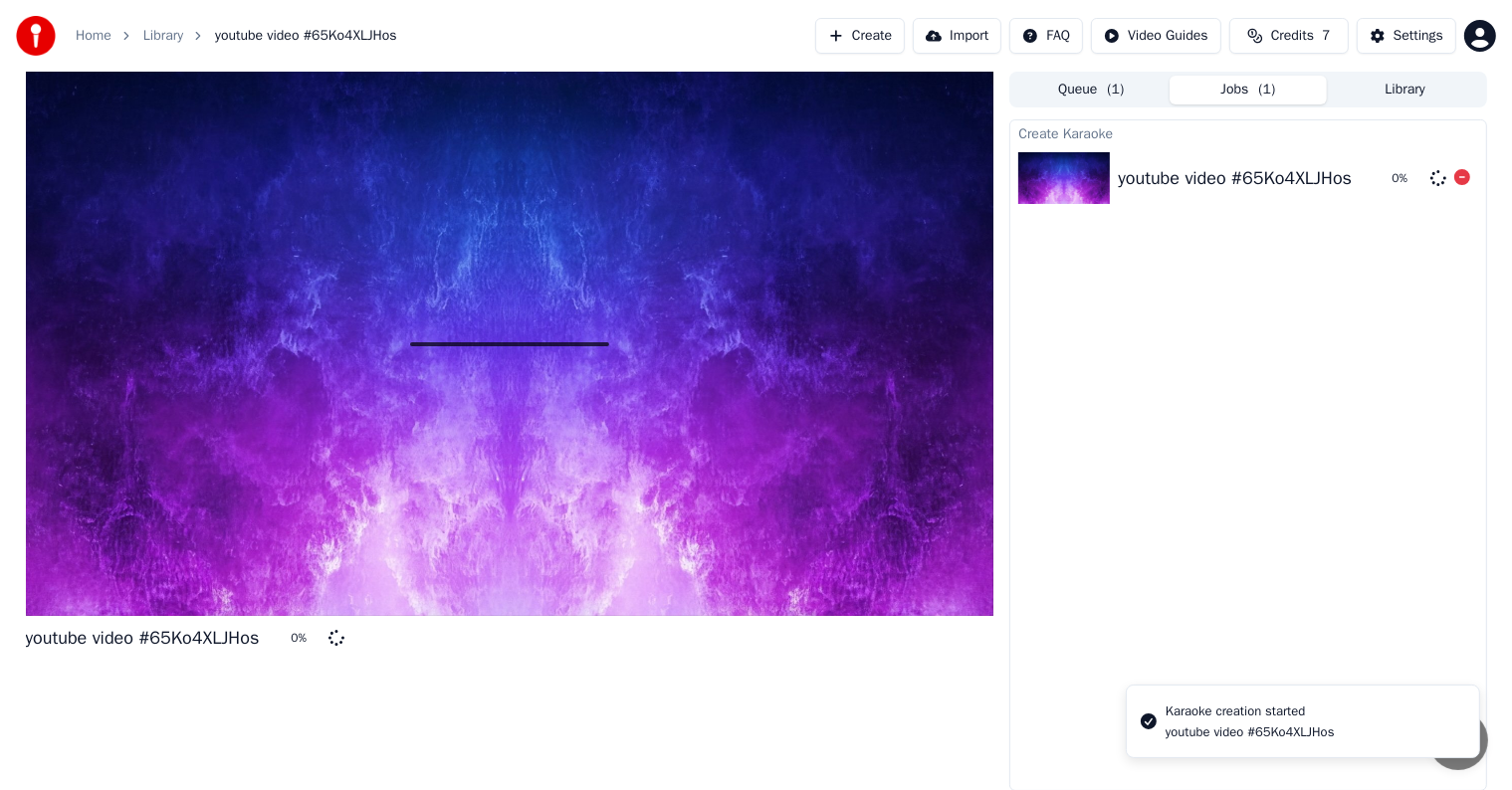 click on "youtube video #65Ko4XLJHos" at bounding box center [1234, 178] 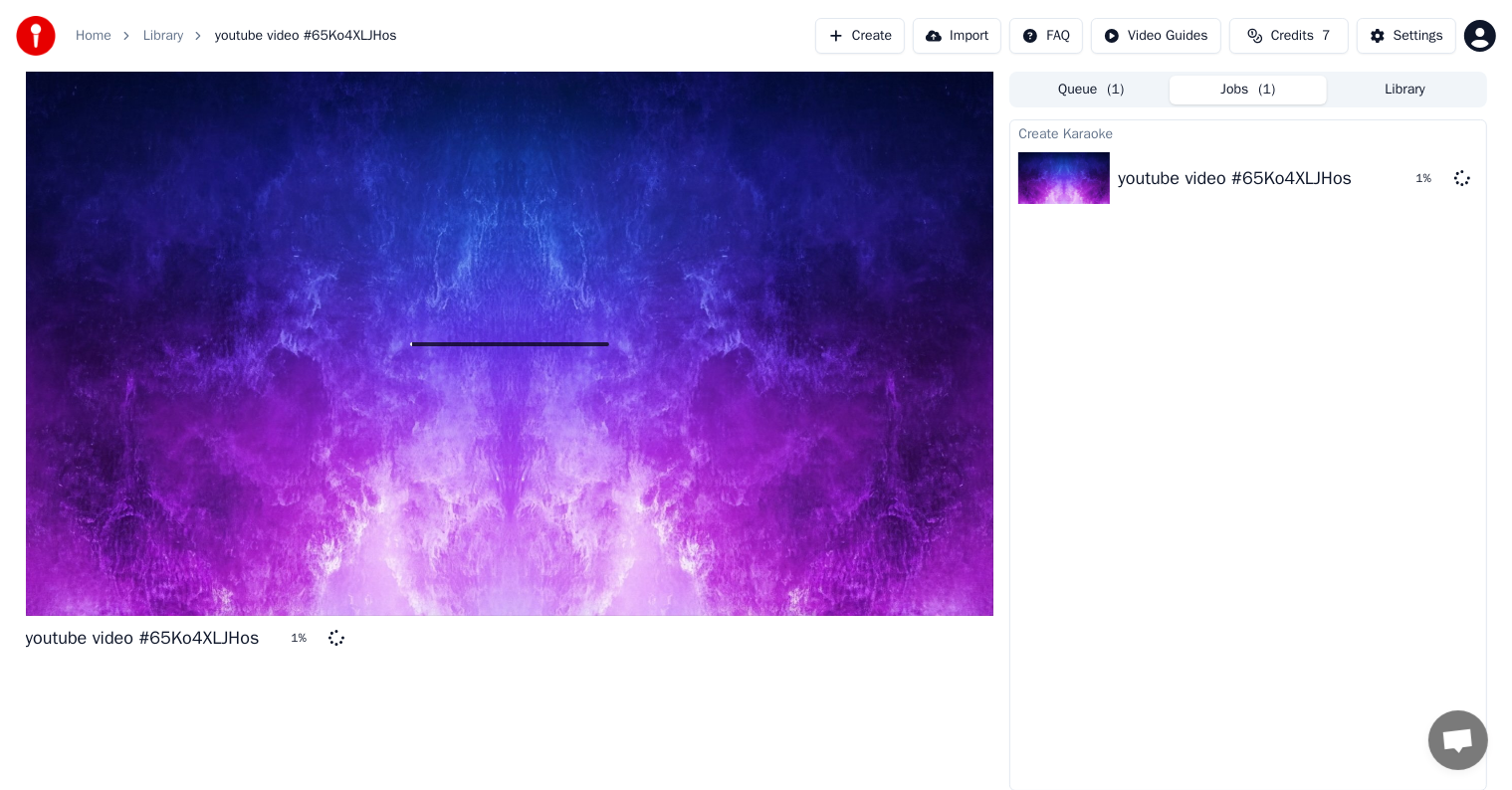 click on "youtube video #65Ko4XLJHos" at bounding box center (142, 638) 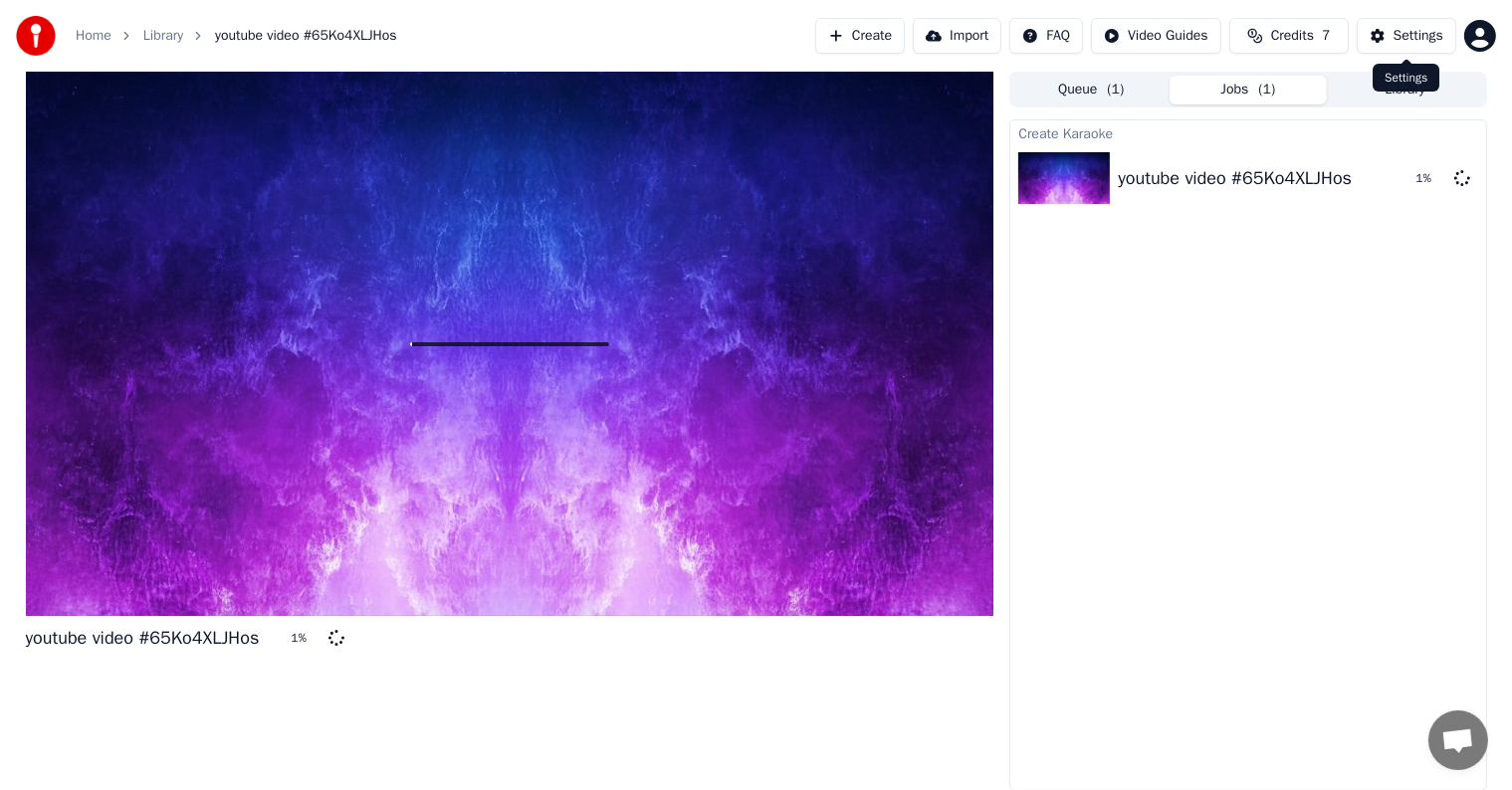 click on "Settings" at bounding box center [1418, 36] 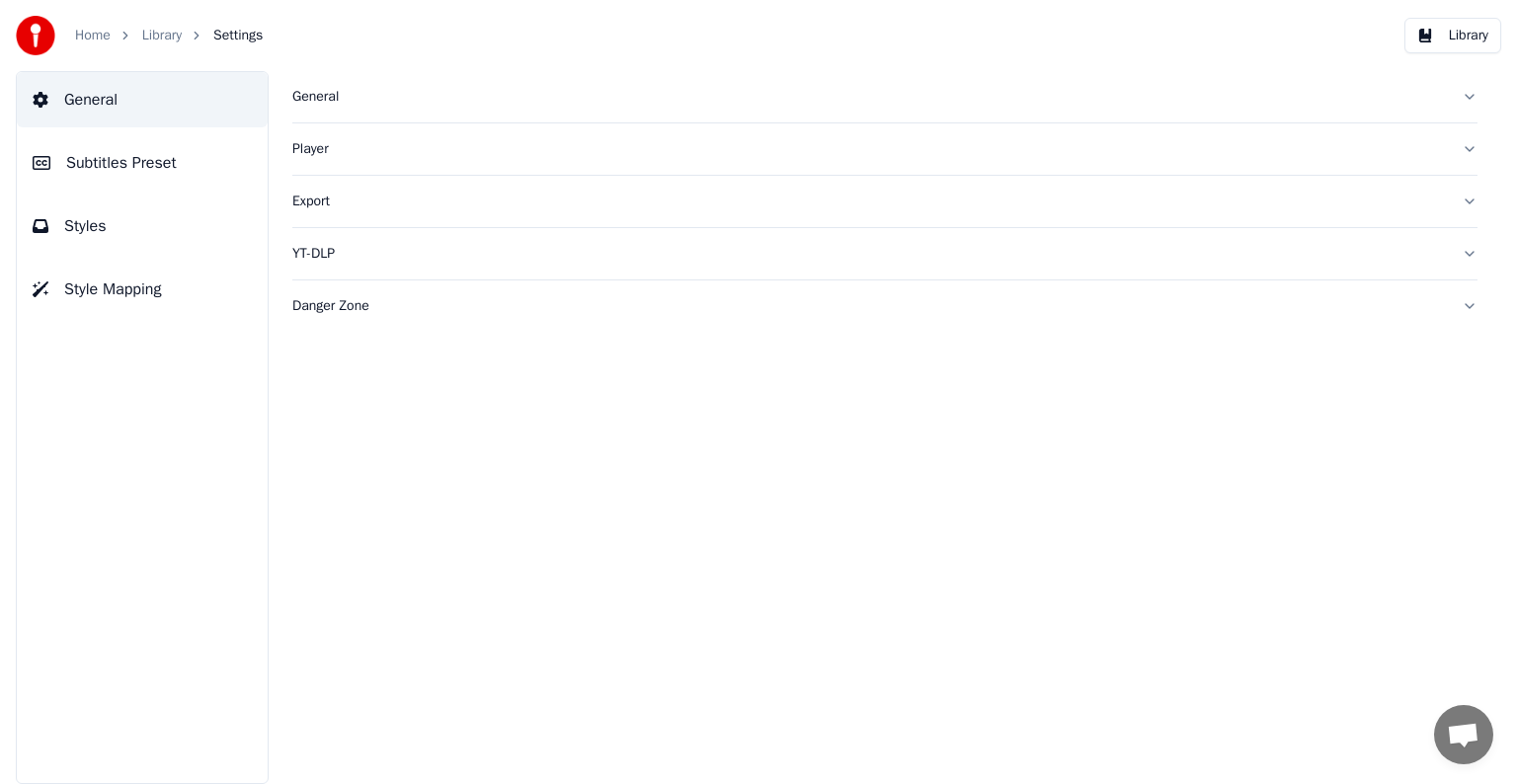 click on "Library" at bounding box center (1453, 36) 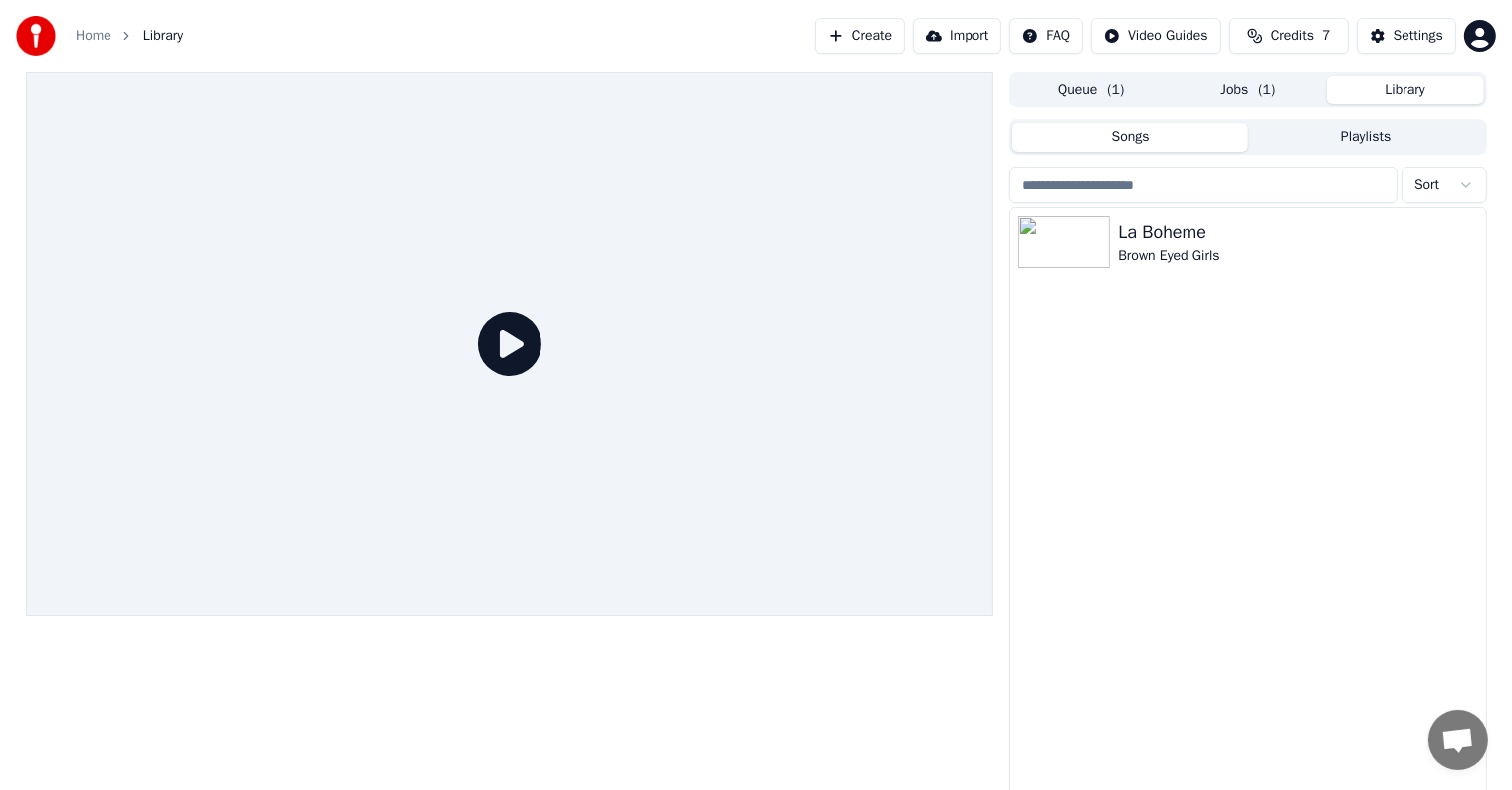 click on "Jobs ( 1 )" at bounding box center (1248, 90) 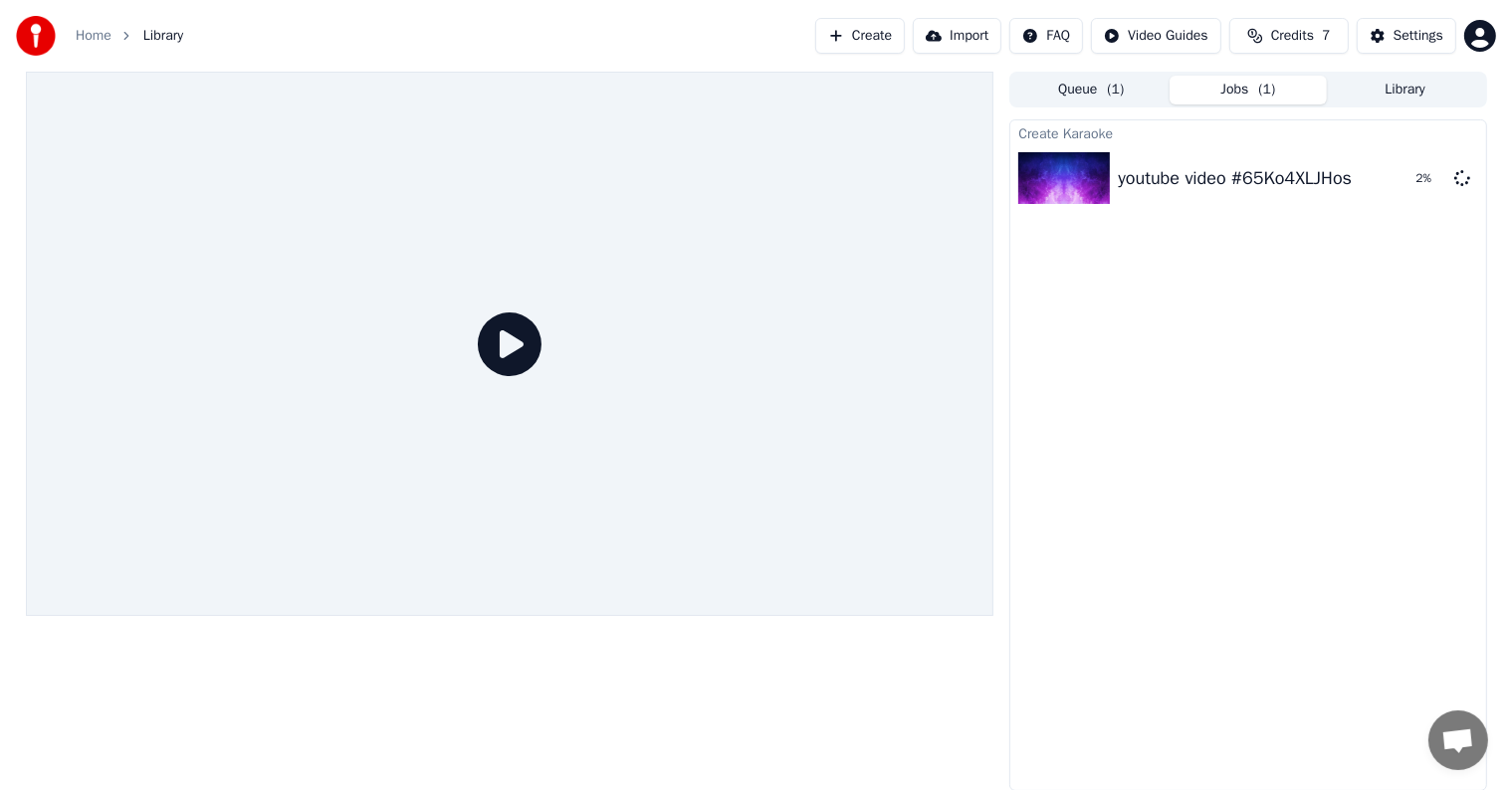 click on "( 1 )" at bounding box center (1116, 90) 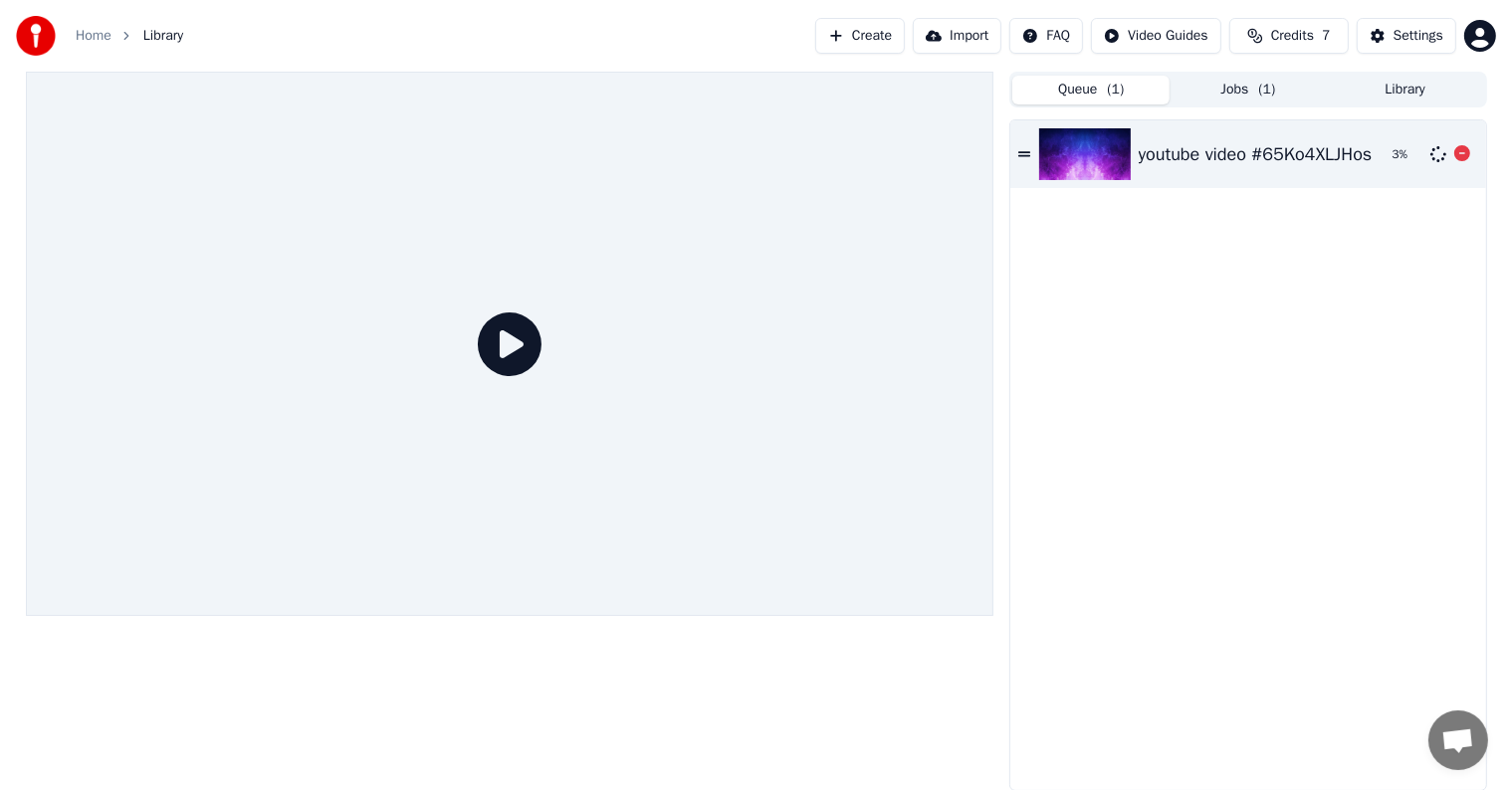 click on "youtube video #65Ko4XLJHos" at bounding box center (1255, 154) 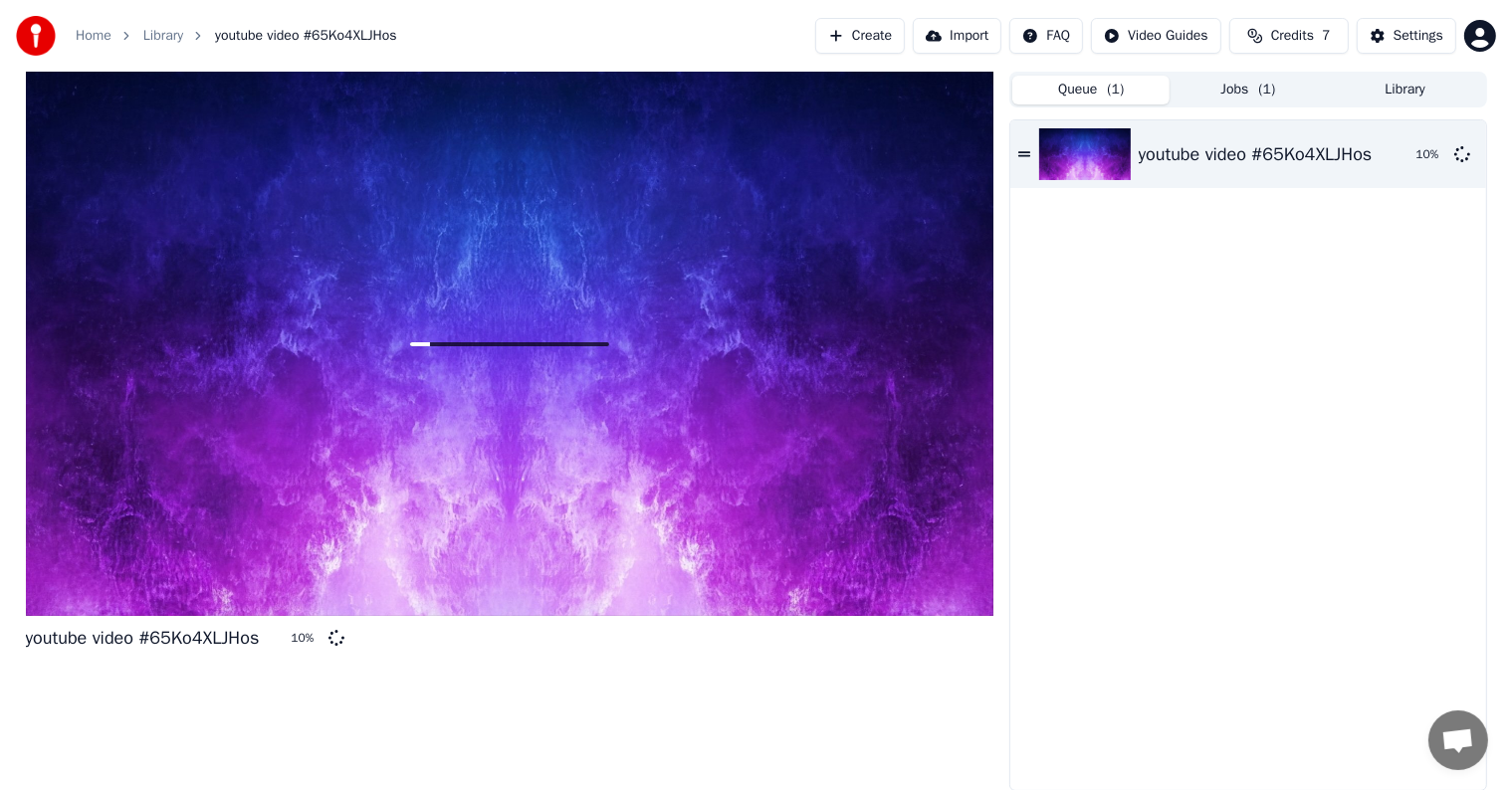 click on "Credits" at bounding box center (1292, 36) 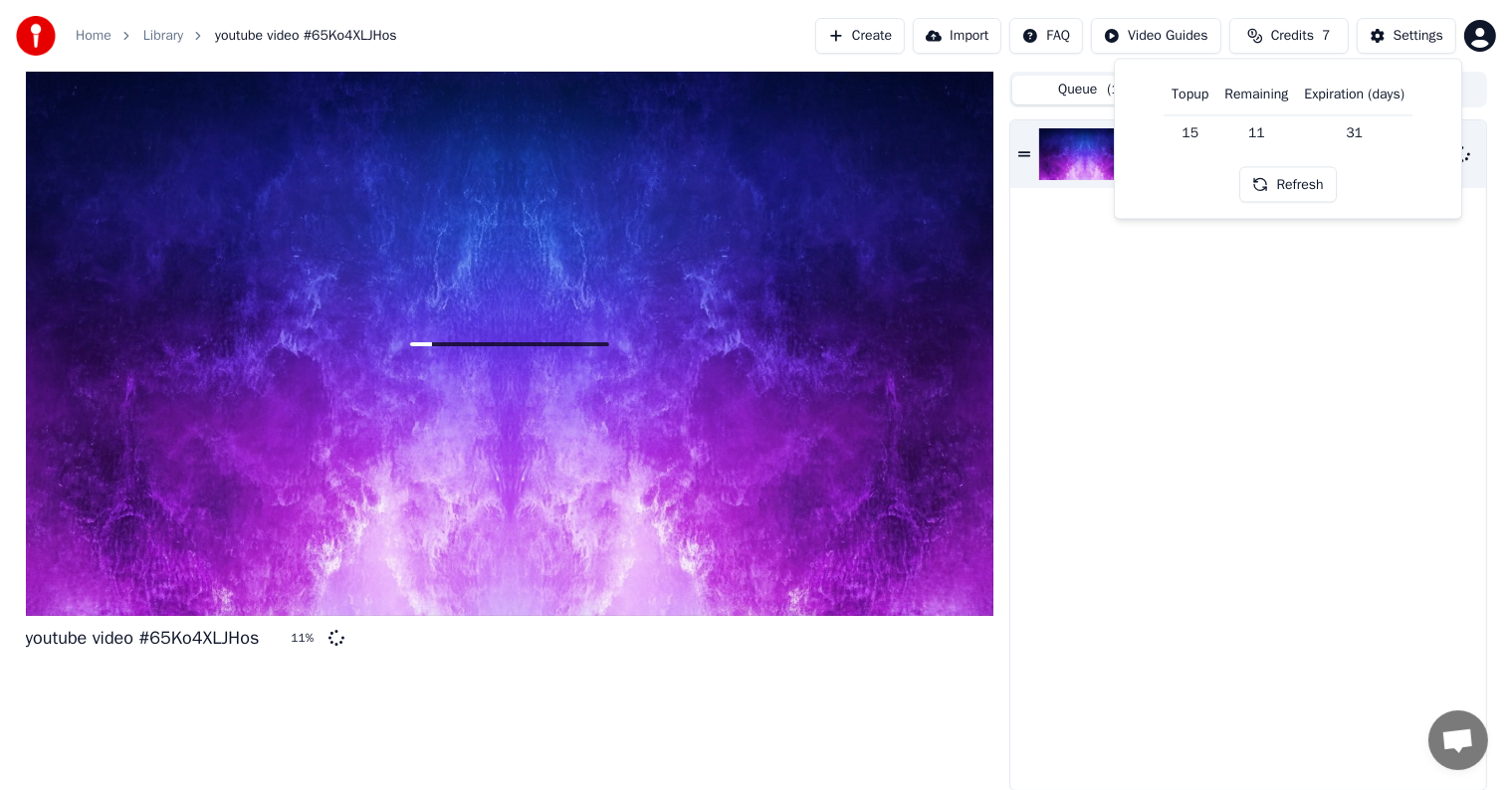 click on "15" at bounding box center (1189, 132) 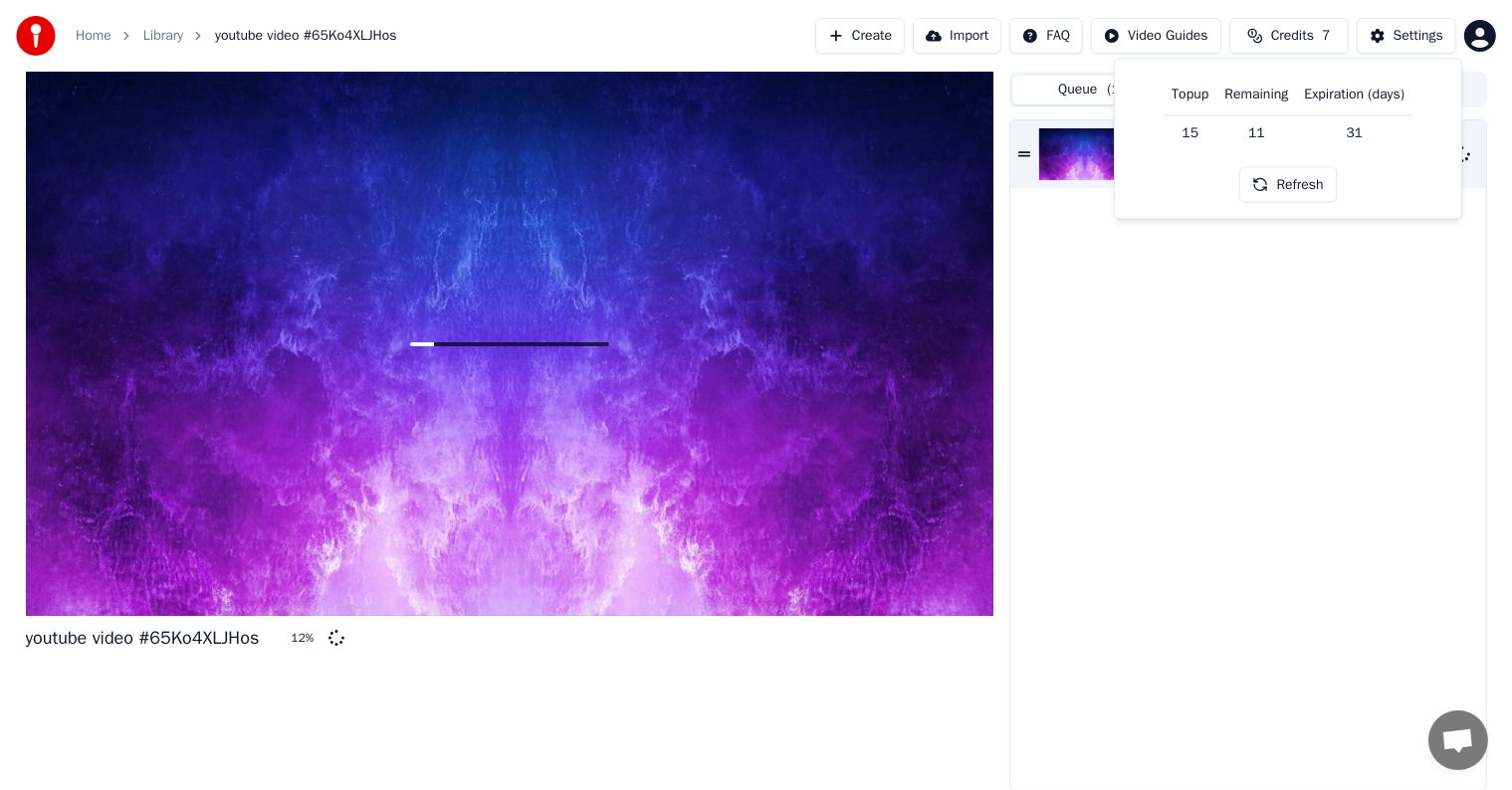 click on "youtube video #65Ko4XLJHos 12 %" at bounding box center [1247, 455] 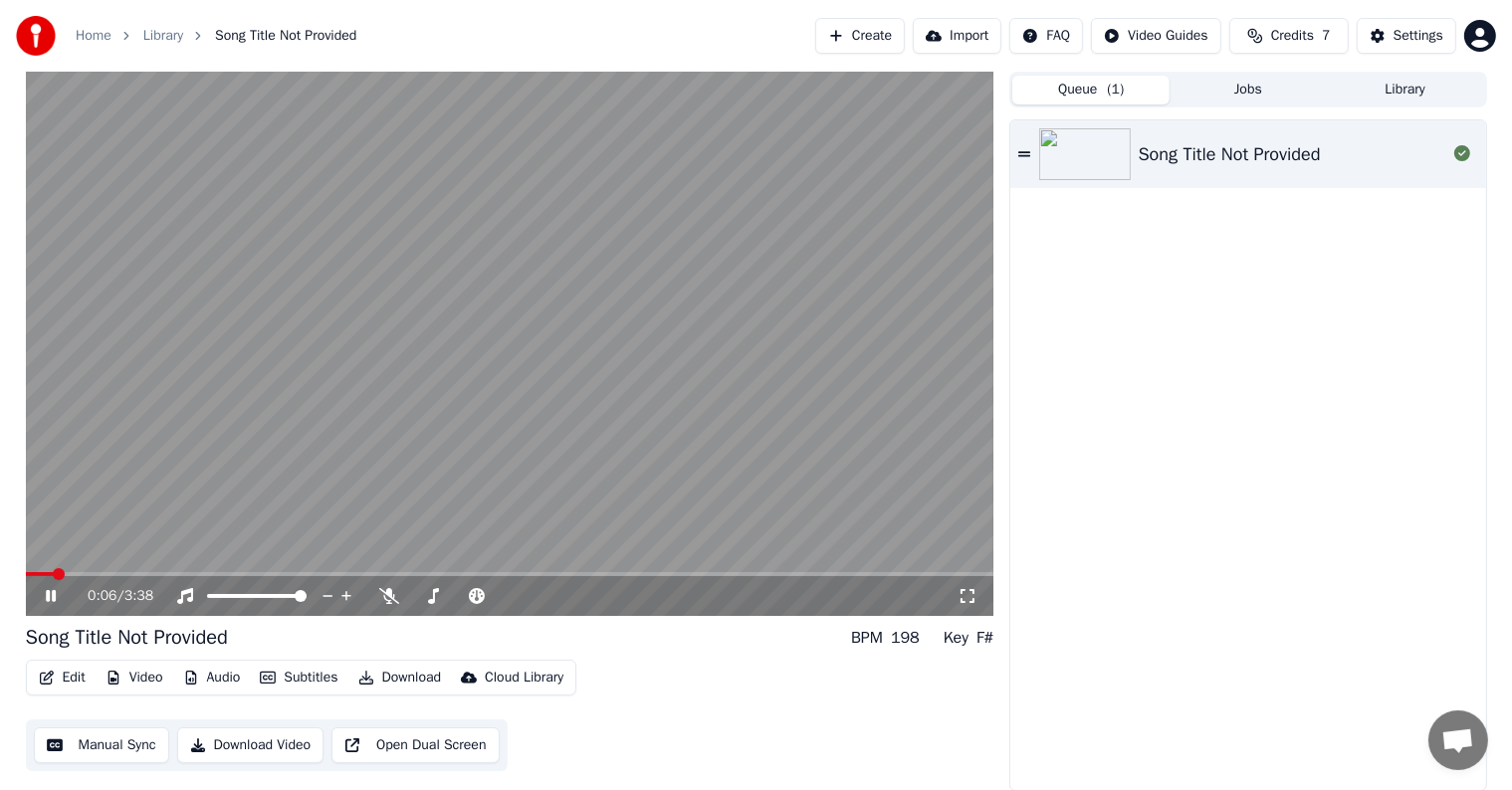 click on "Song Title Not Provided" at bounding box center [1229, 154] 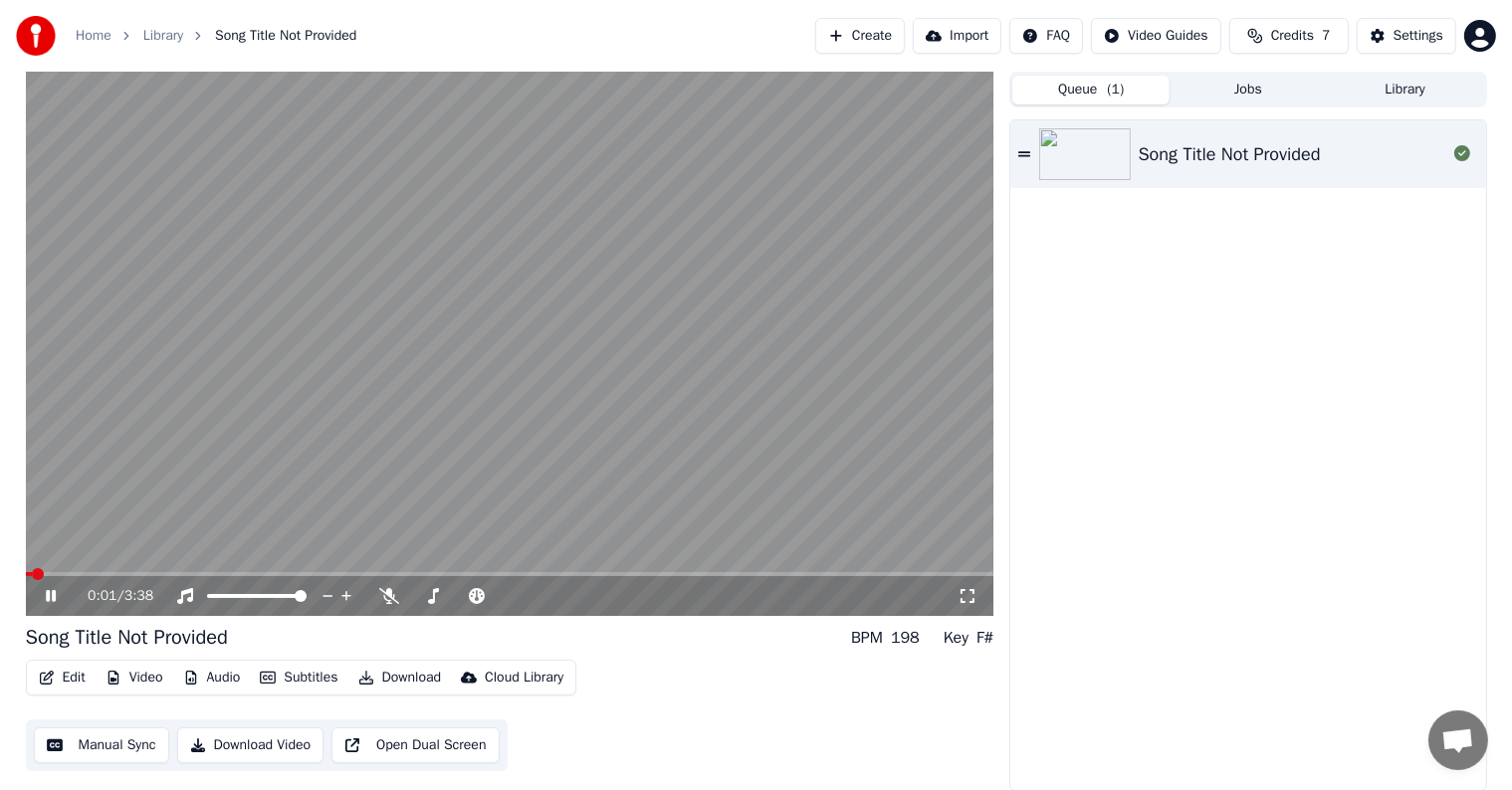 click on "Edit" at bounding box center [62, 678] 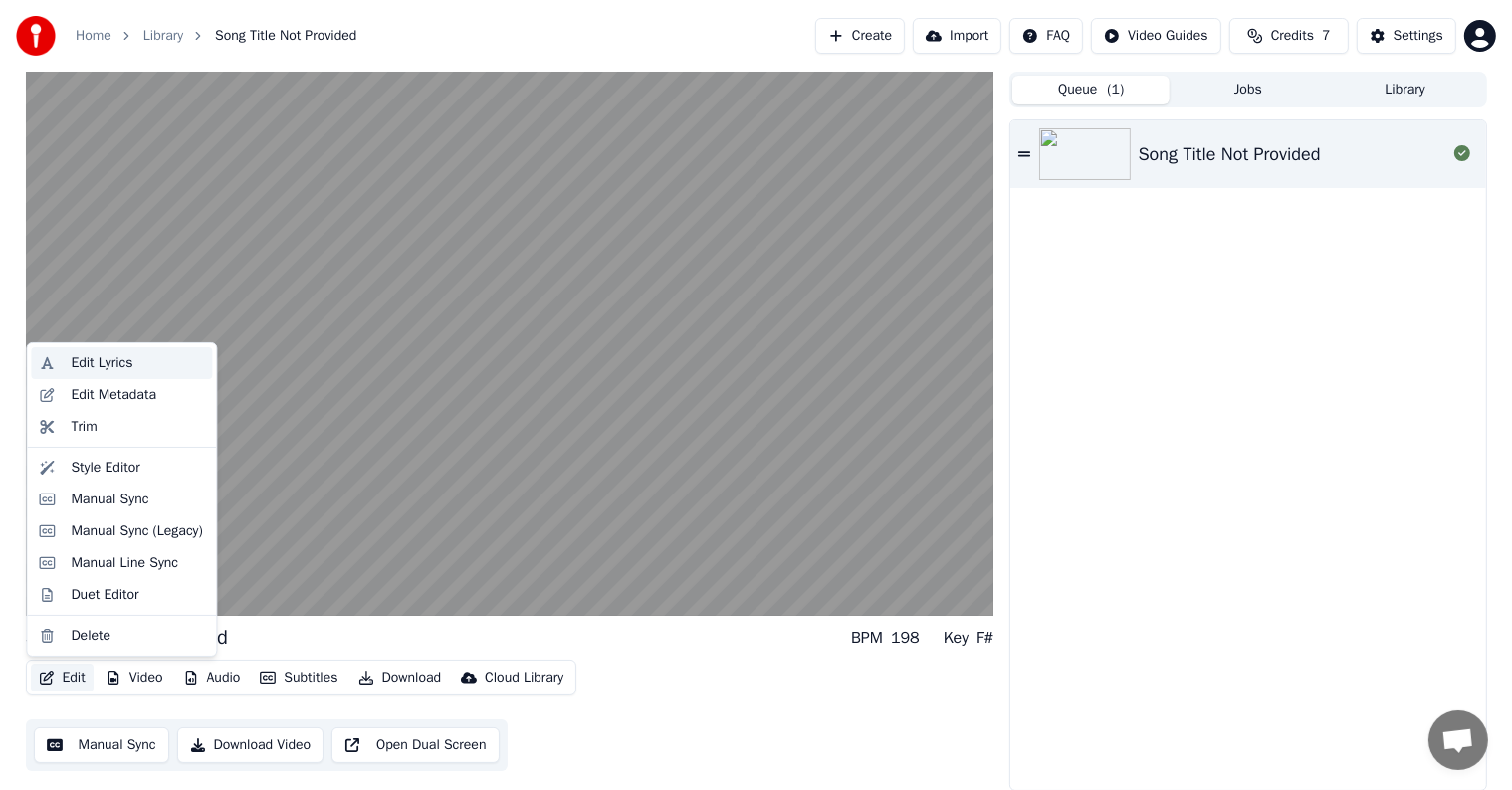 click on "Edit Lyrics" at bounding box center (102, 363) 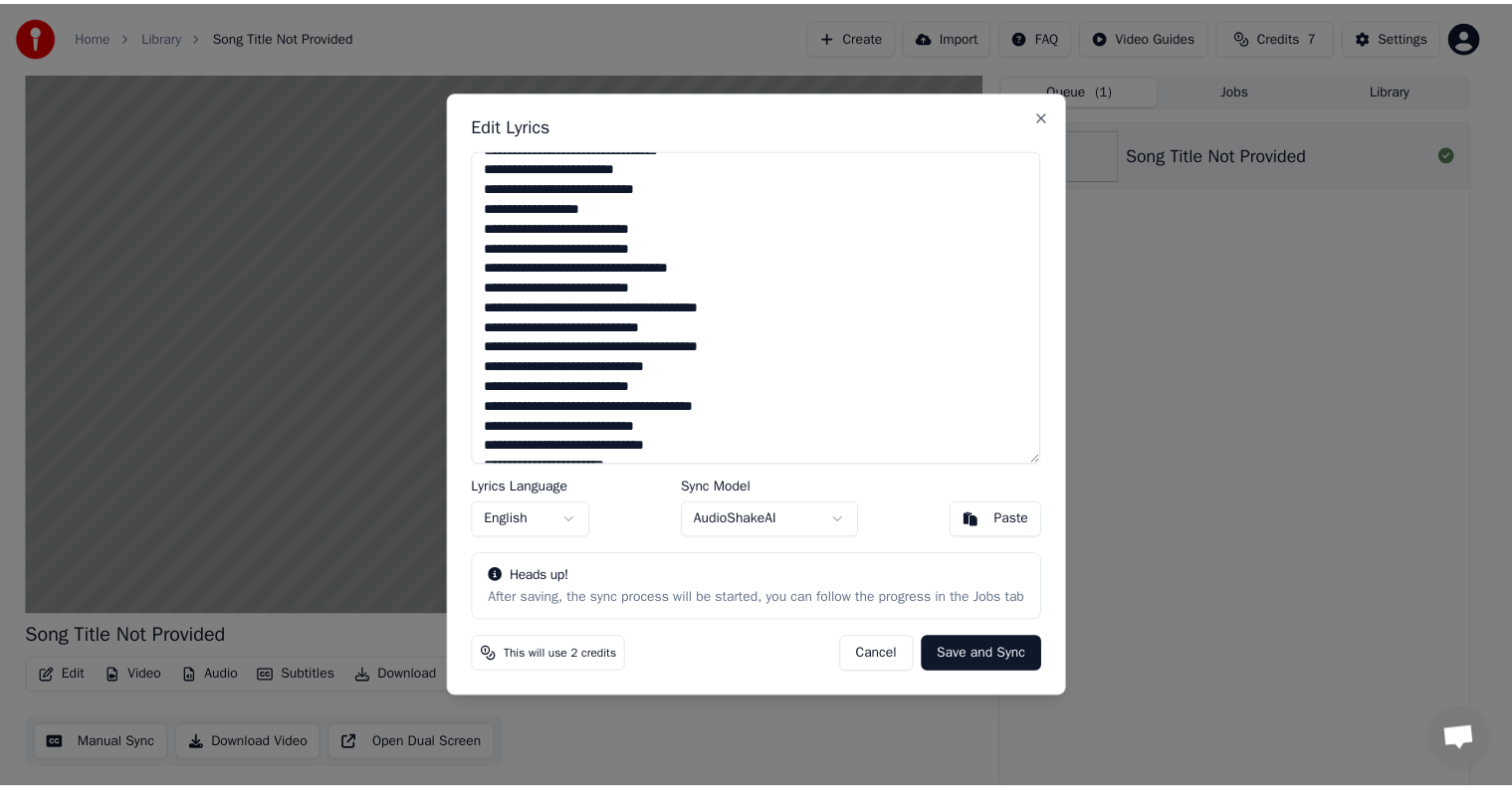 scroll, scrollTop: 398, scrollLeft: 0, axis: vertical 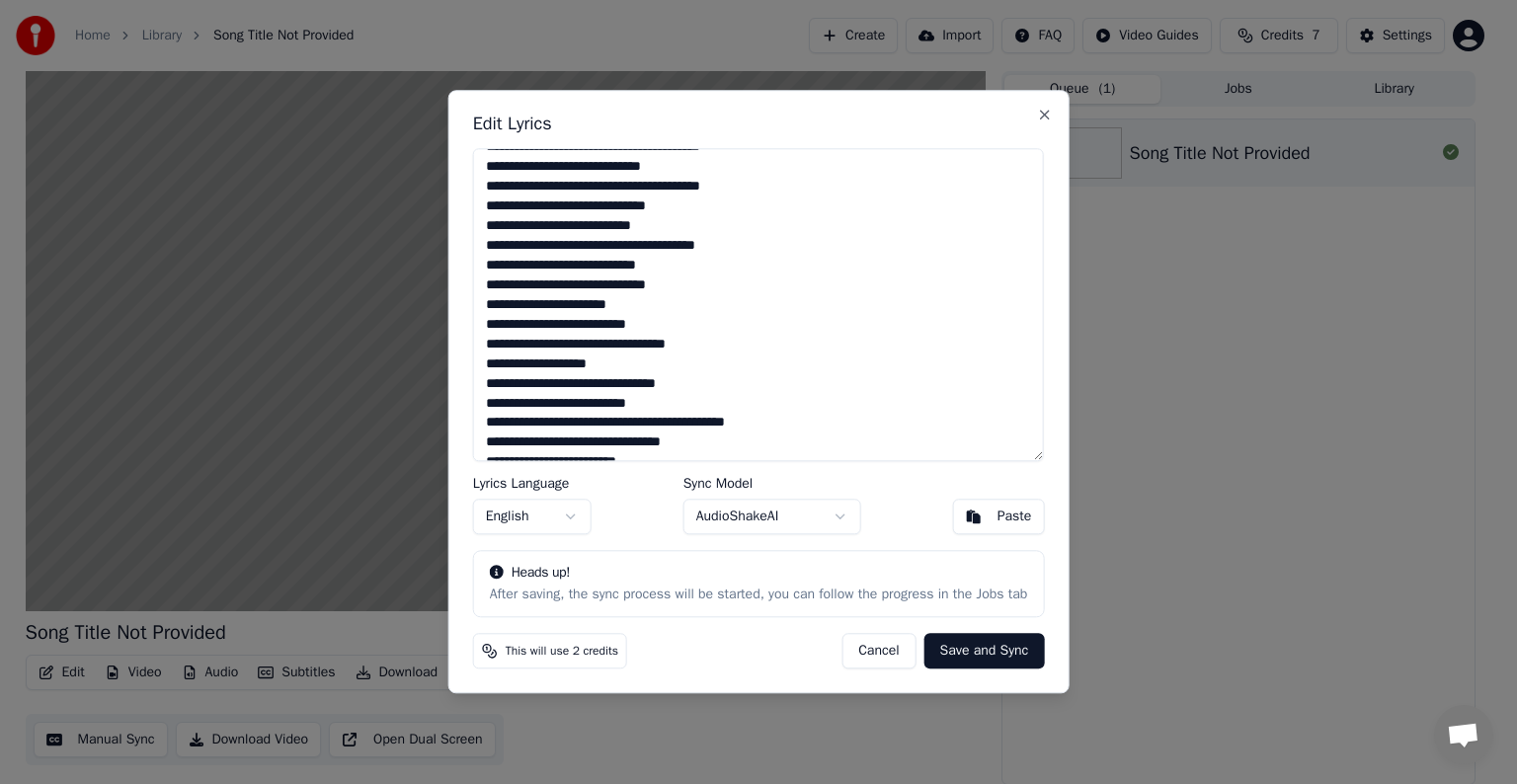 click on "Cancel" at bounding box center [878, 652] 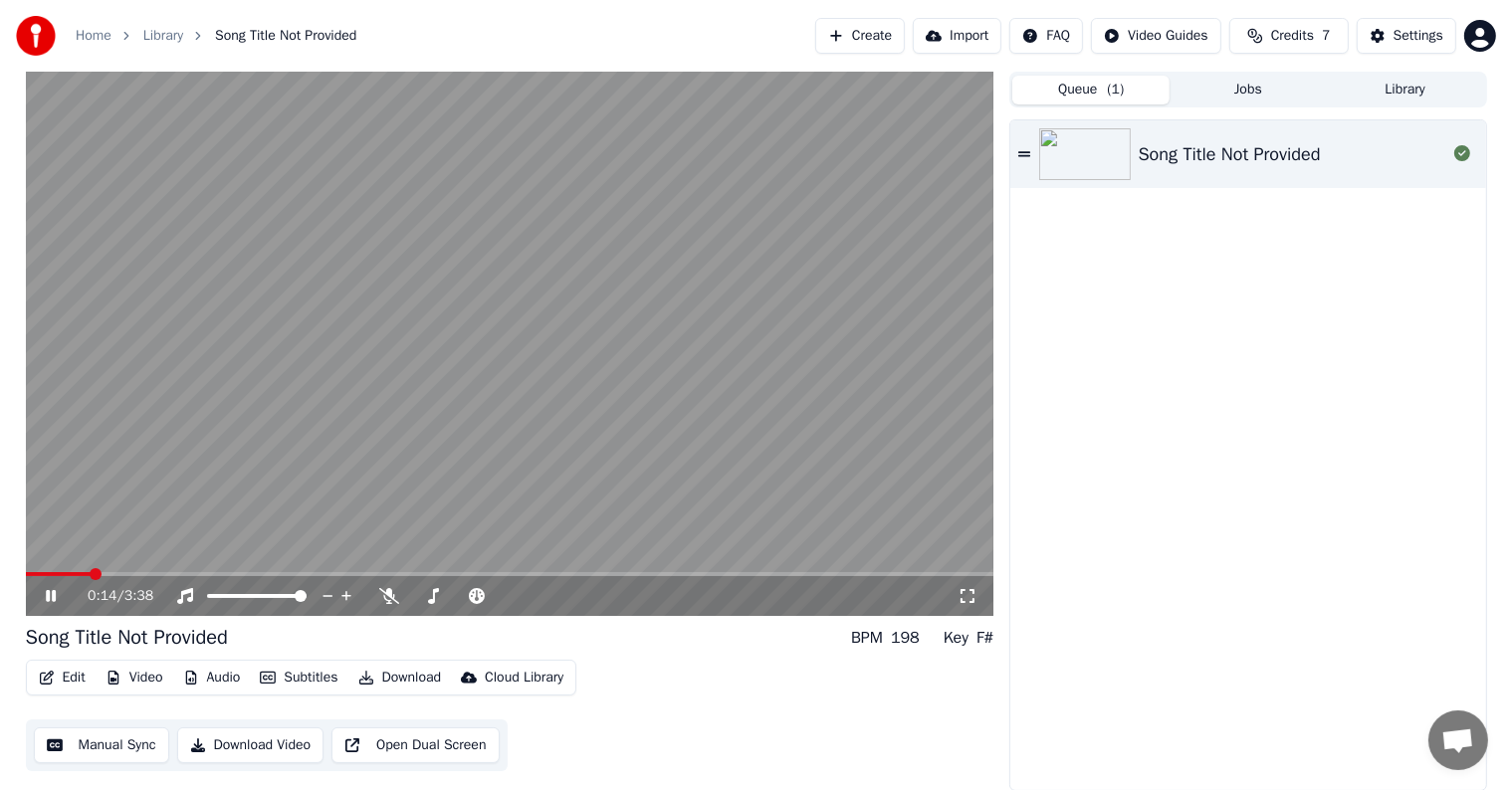 click on "Song Title Not Provided" at bounding box center (1229, 154) 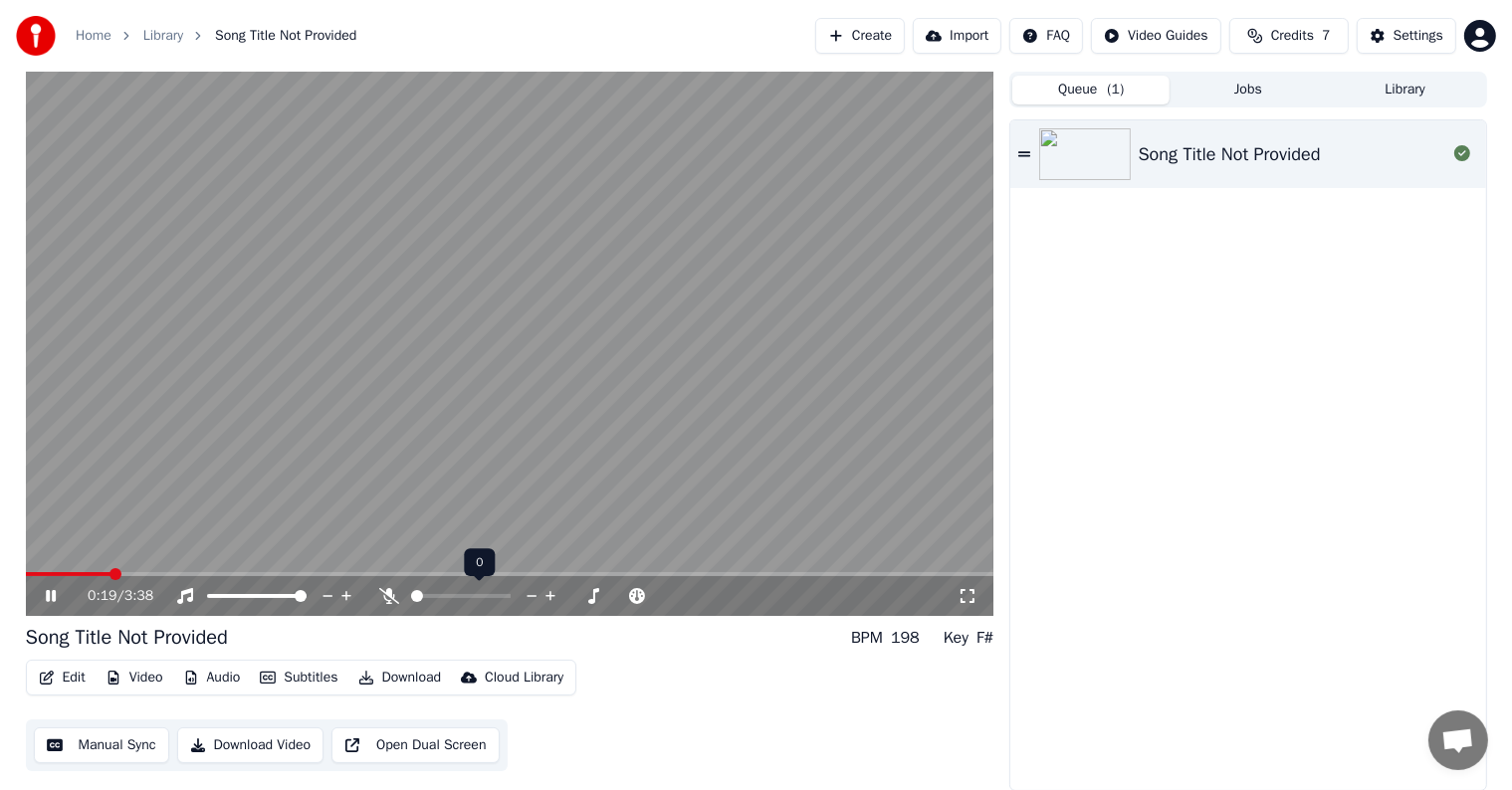 drag, startPoint x: 430, startPoint y: 601, endPoint x: 445, endPoint y: 601, distance: 15 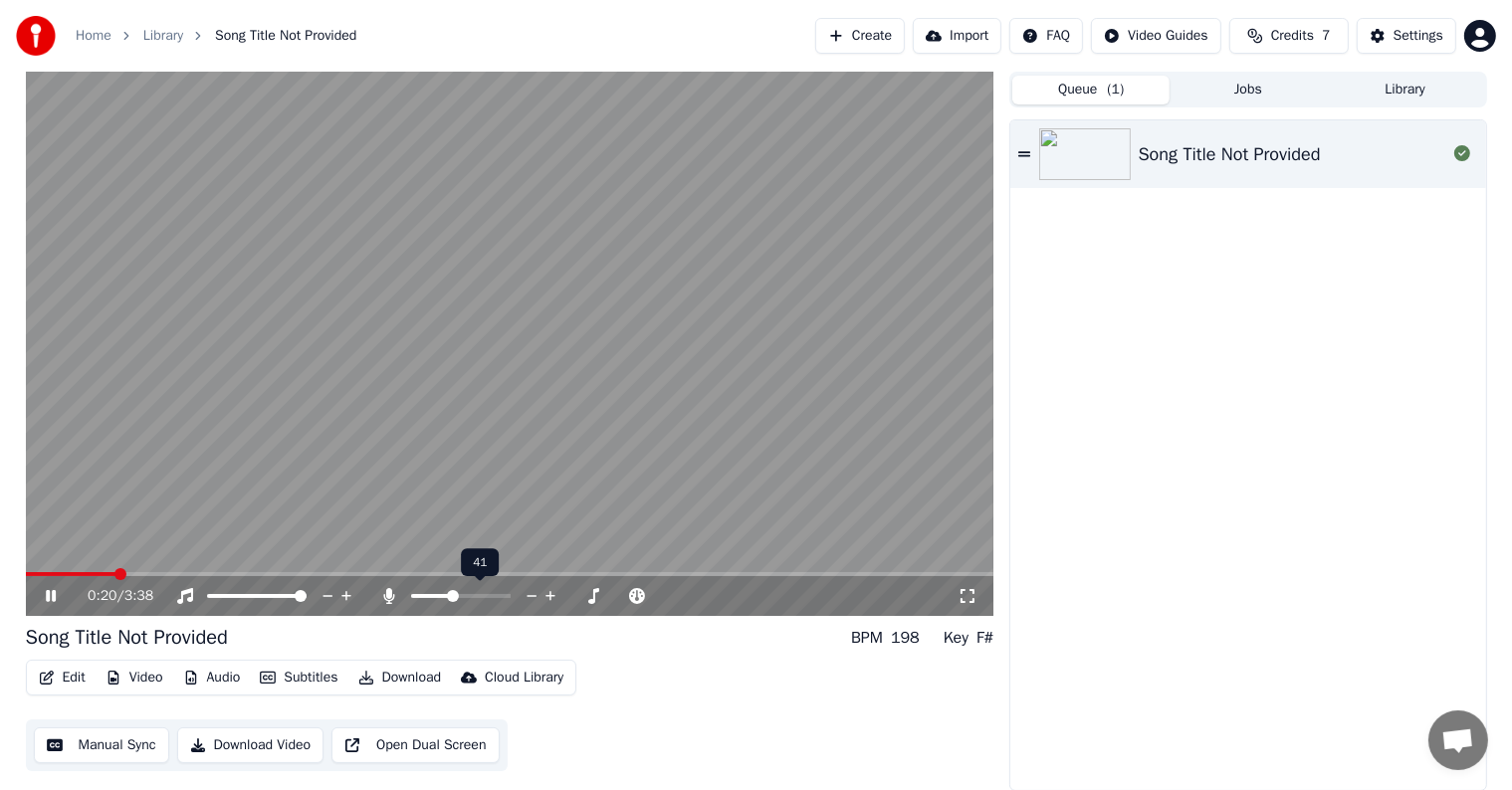 click at bounding box center [453, 596] 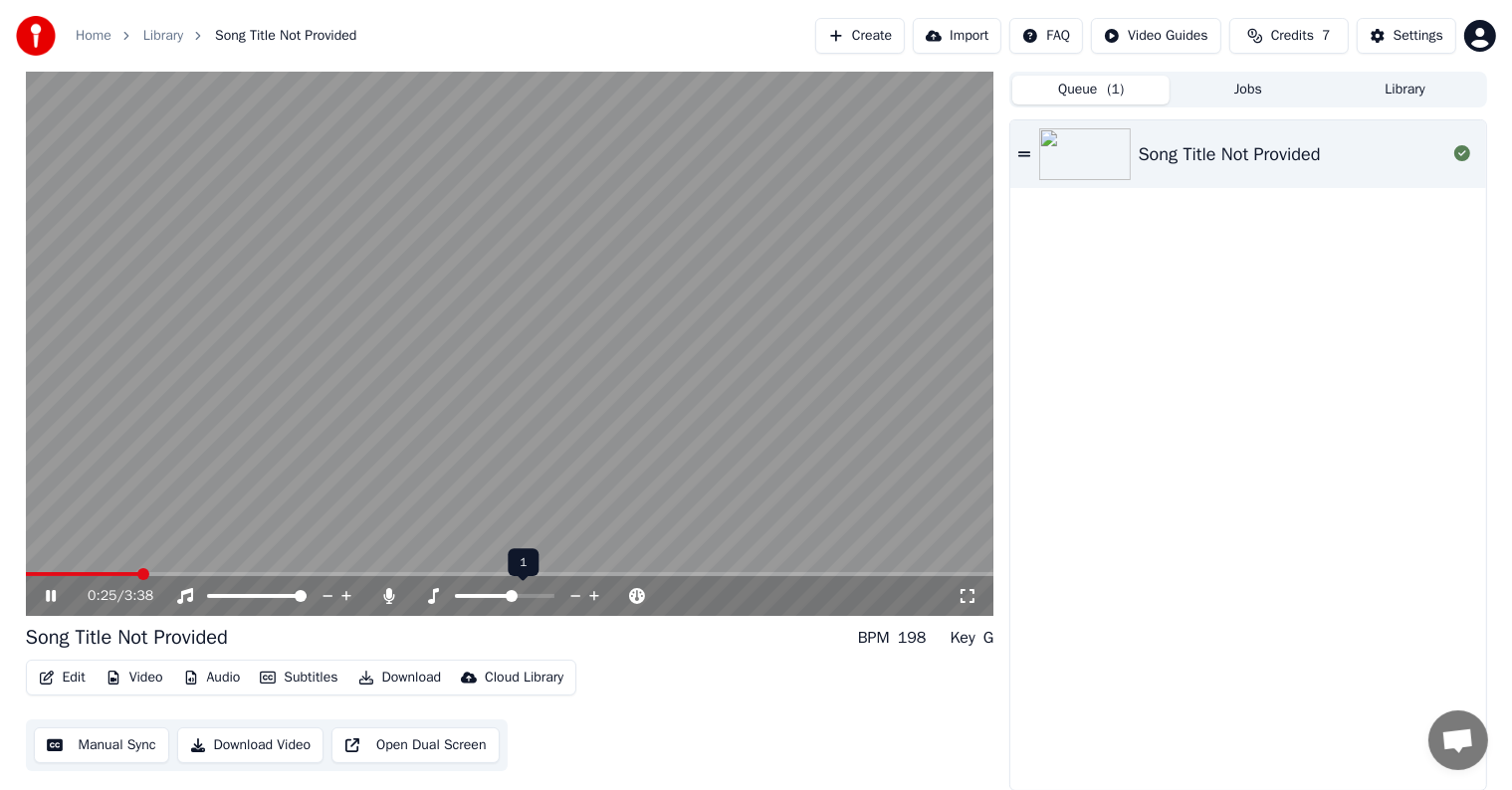 click at bounding box center [512, 596] 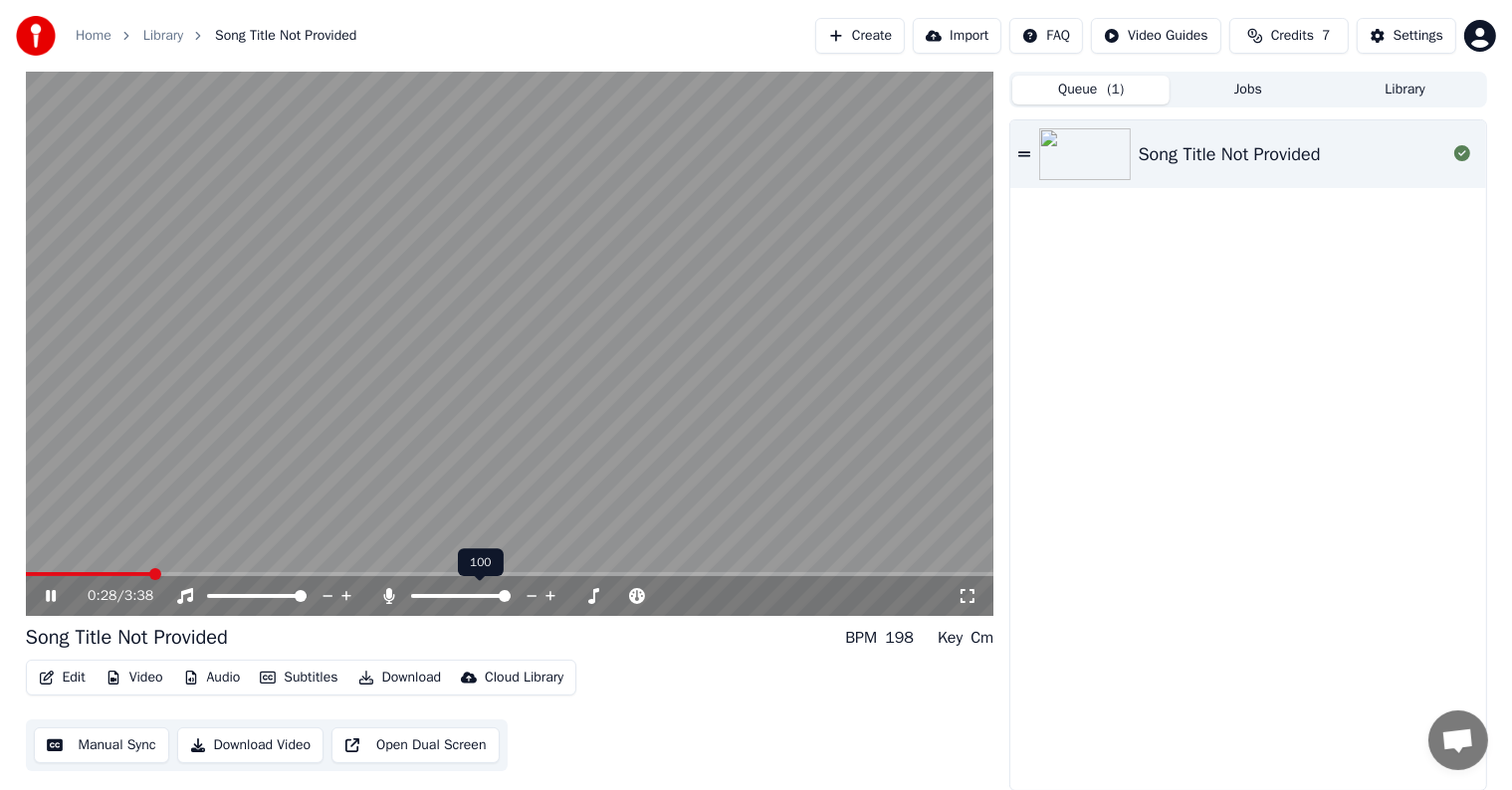 click at bounding box center [505, 596] 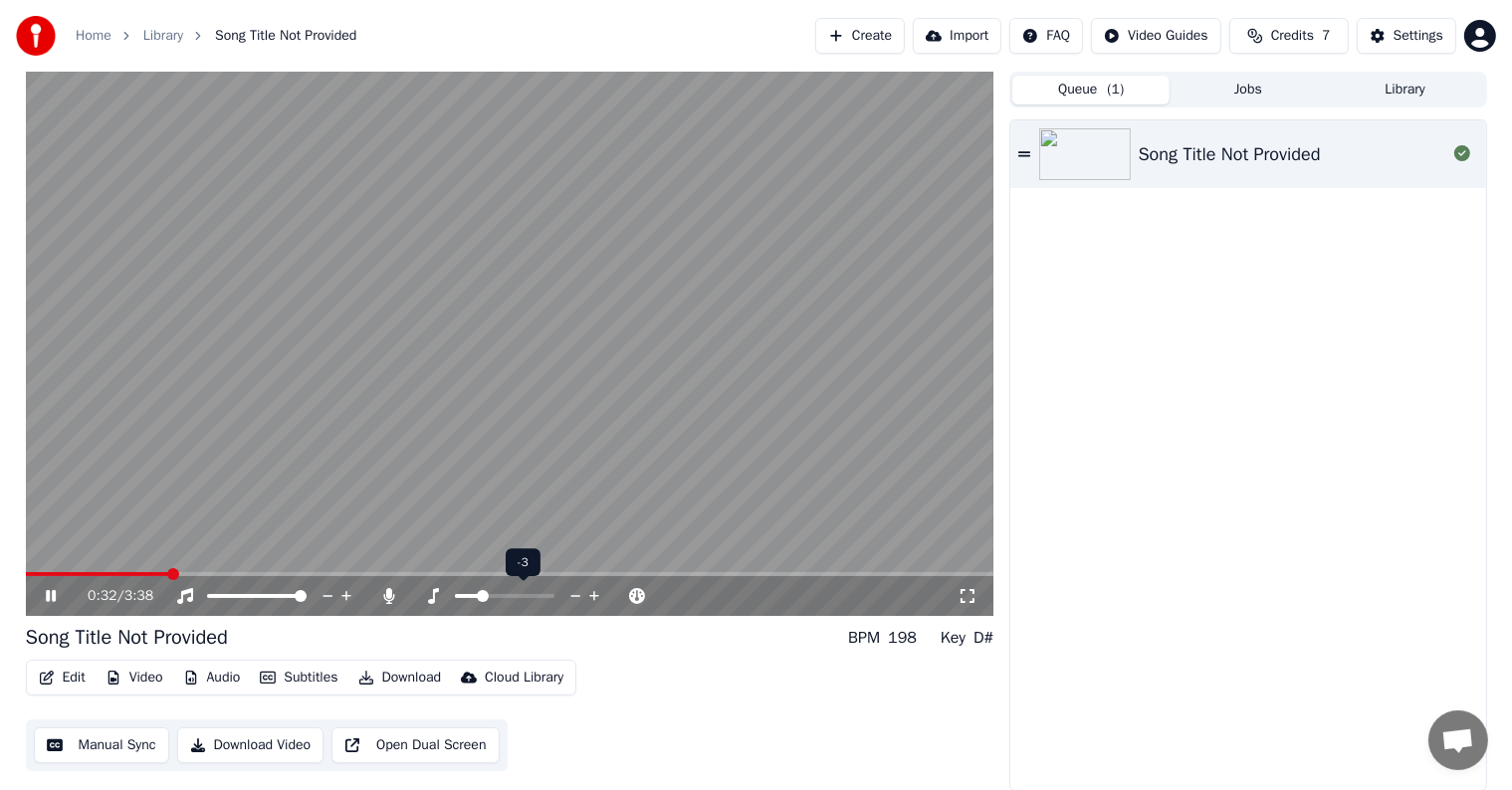 click at bounding box center [483, 596] 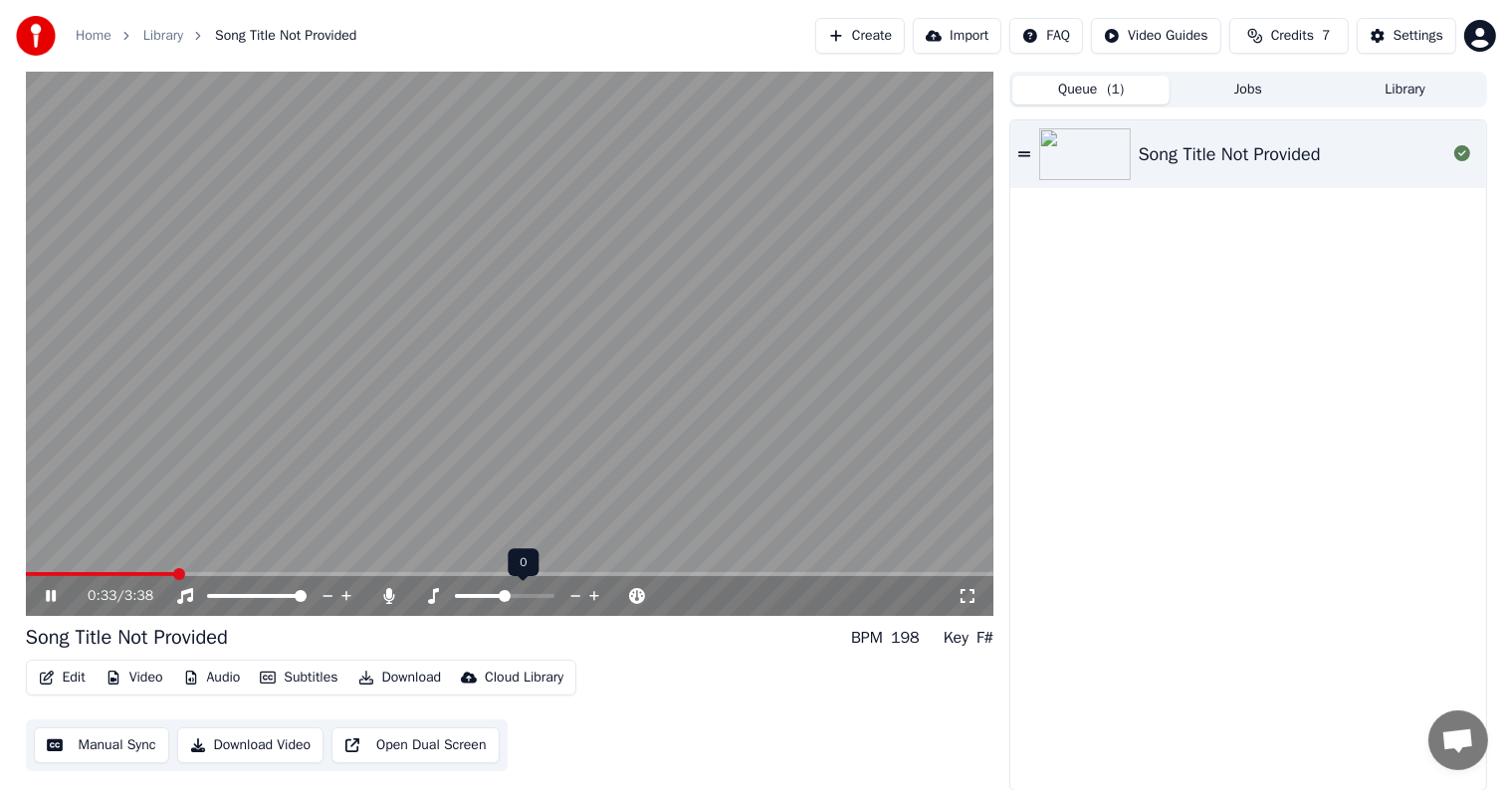 click at bounding box center [505, 596] 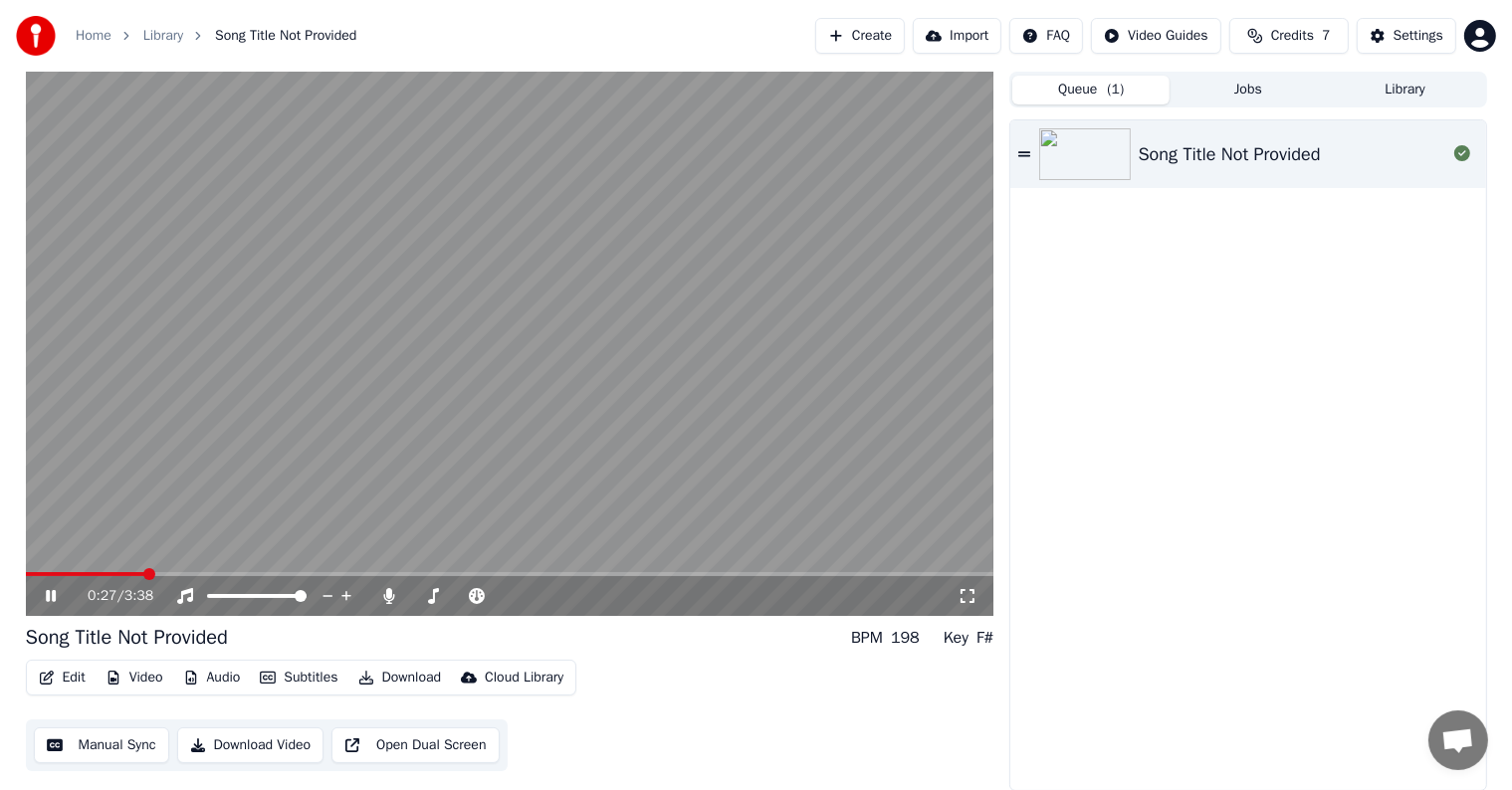 click at bounding box center [149, 574] 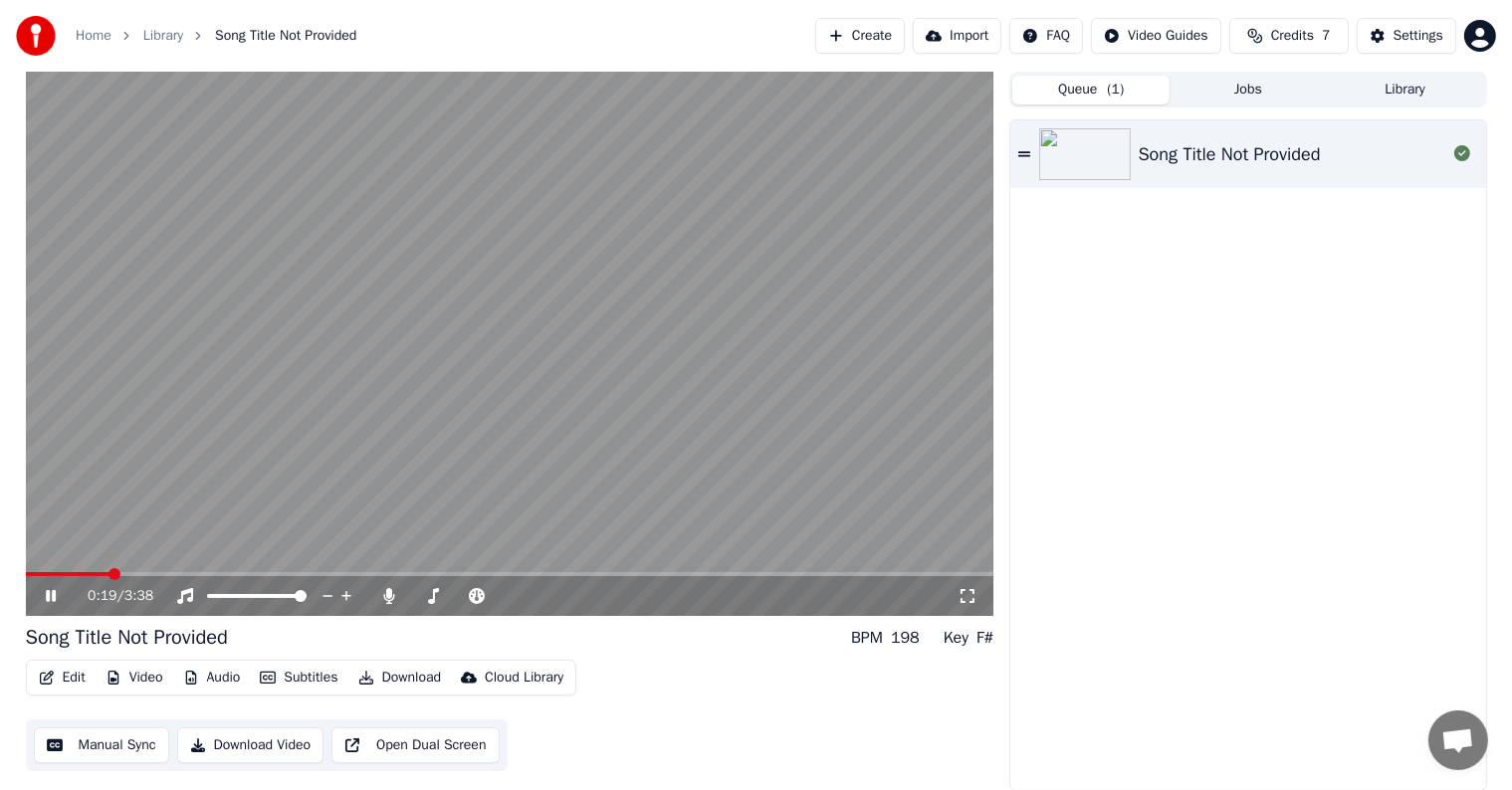 click at bounding box center [68, 574] 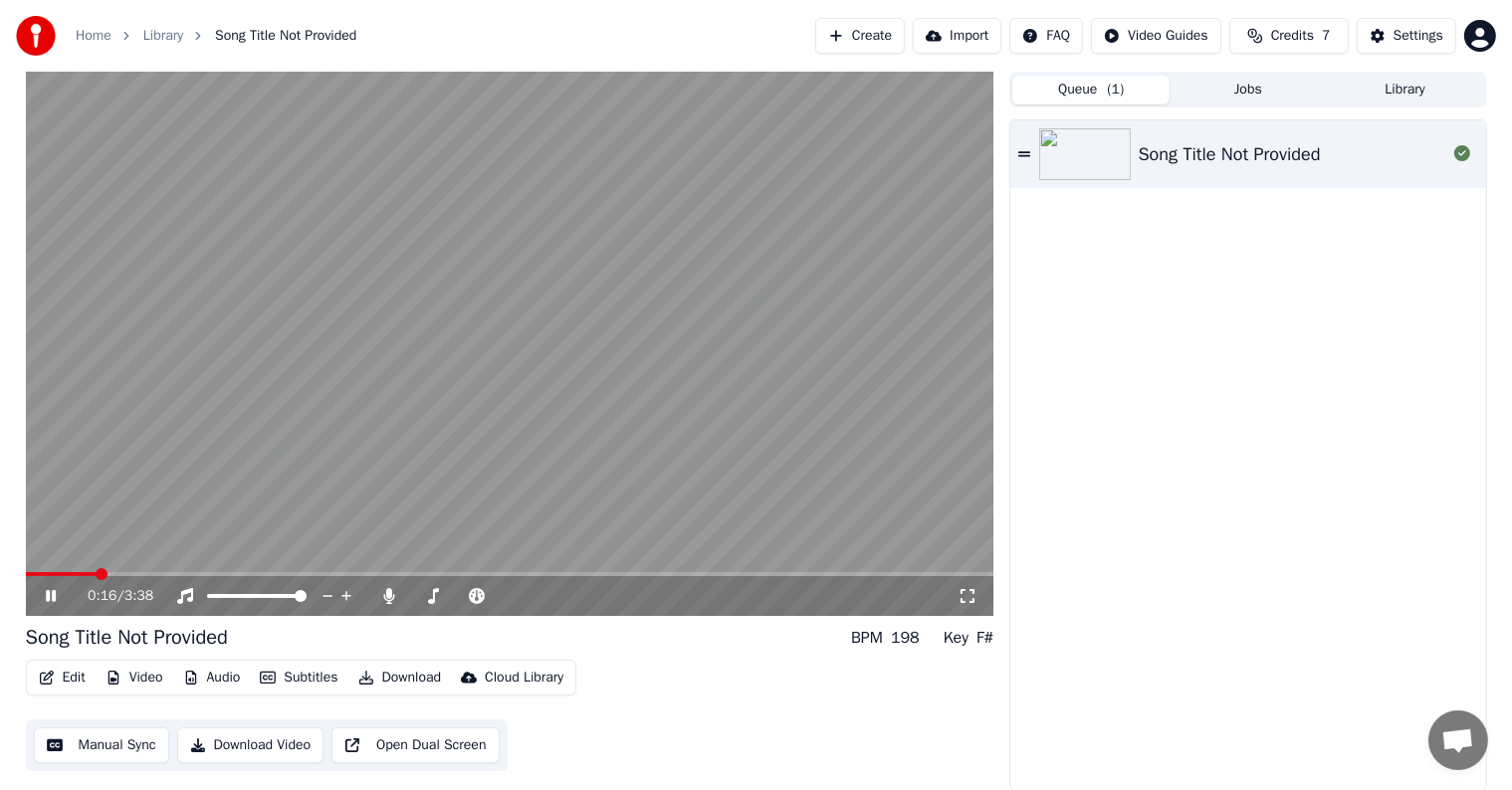 click on "0:16  /  3:38" at bounding box center [510, 594] 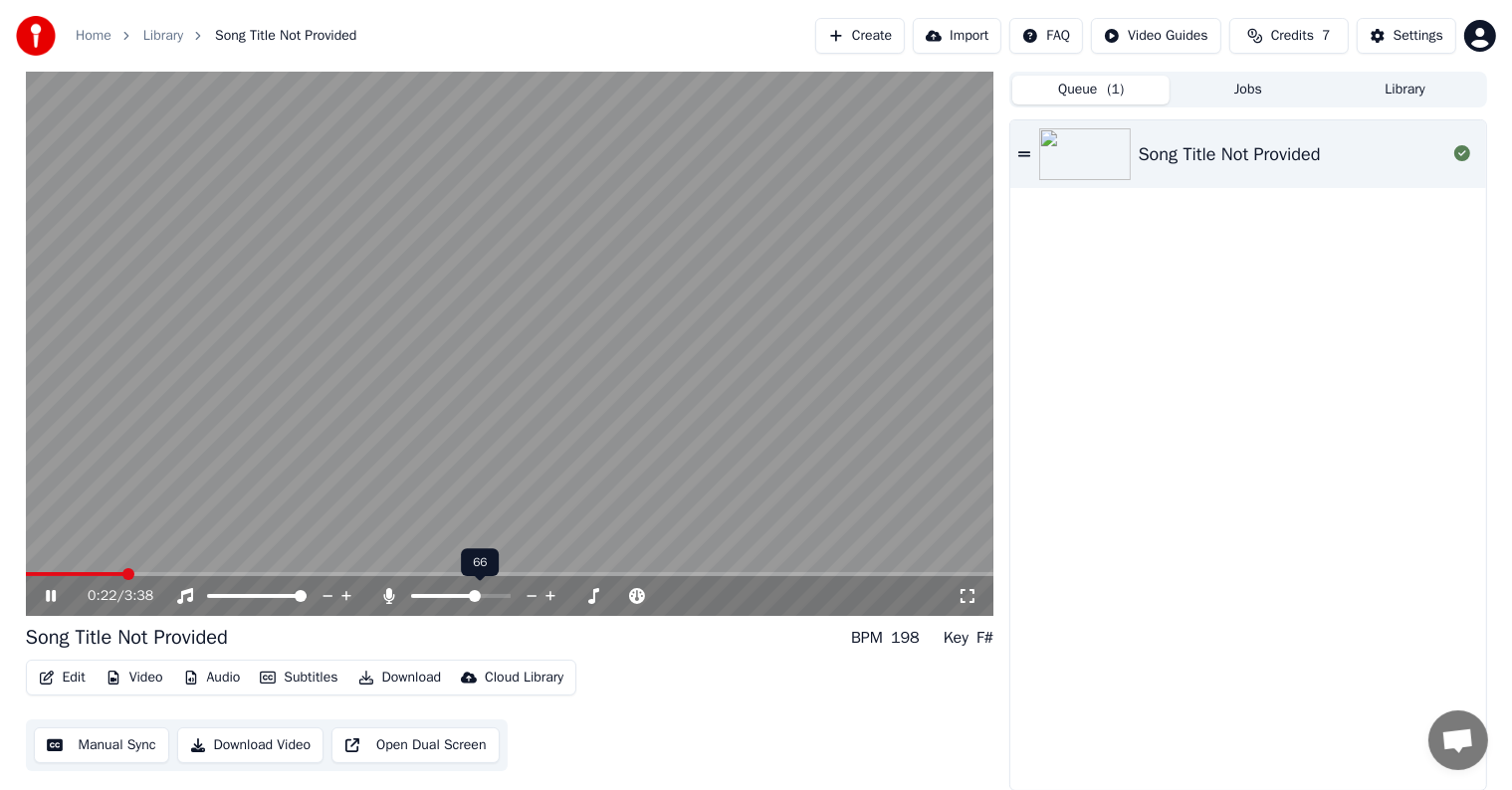 click at bounding box center [475, 596] 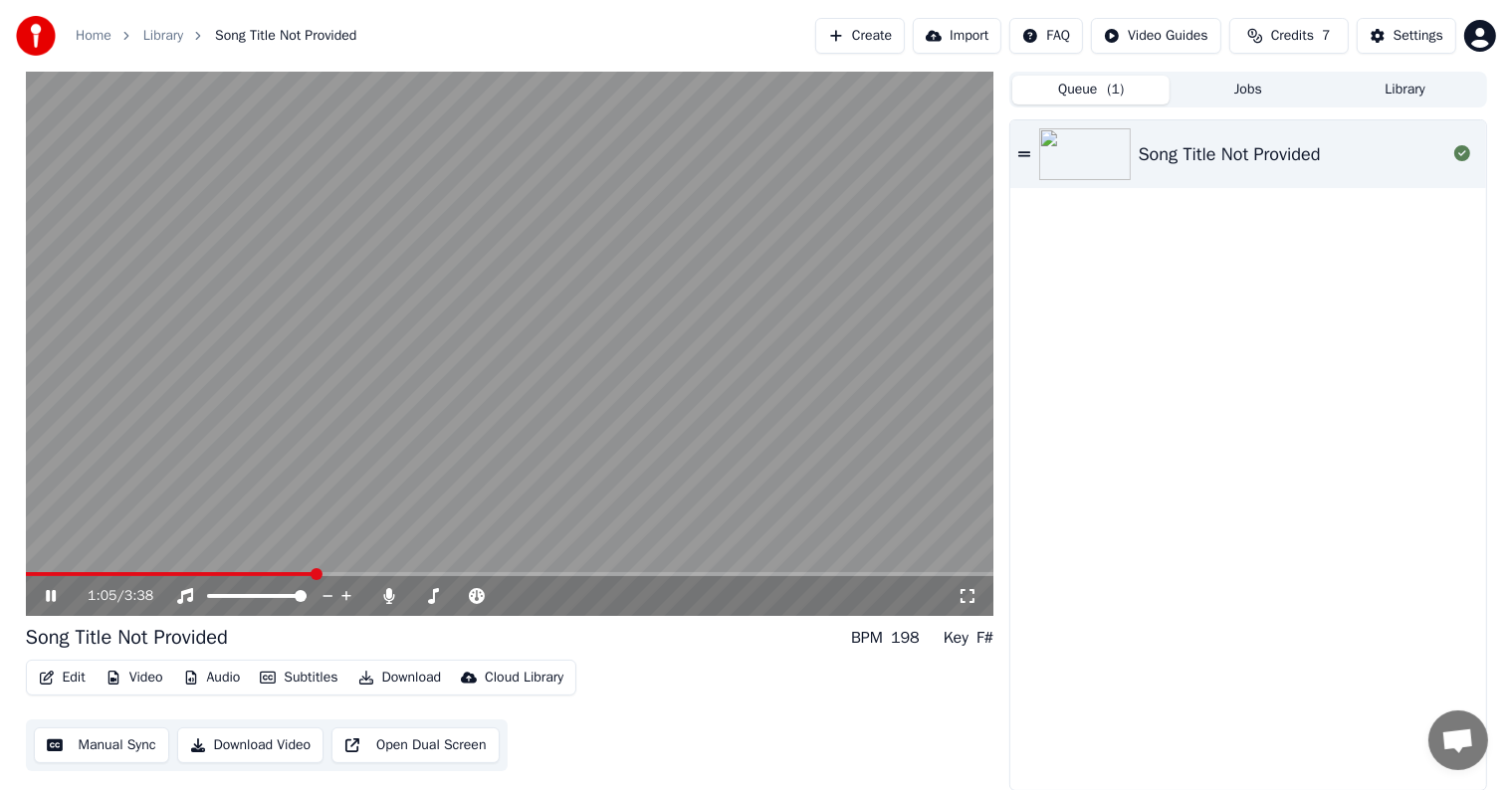 click on "1:05  /  3:38" at bounding box center (510, 596) 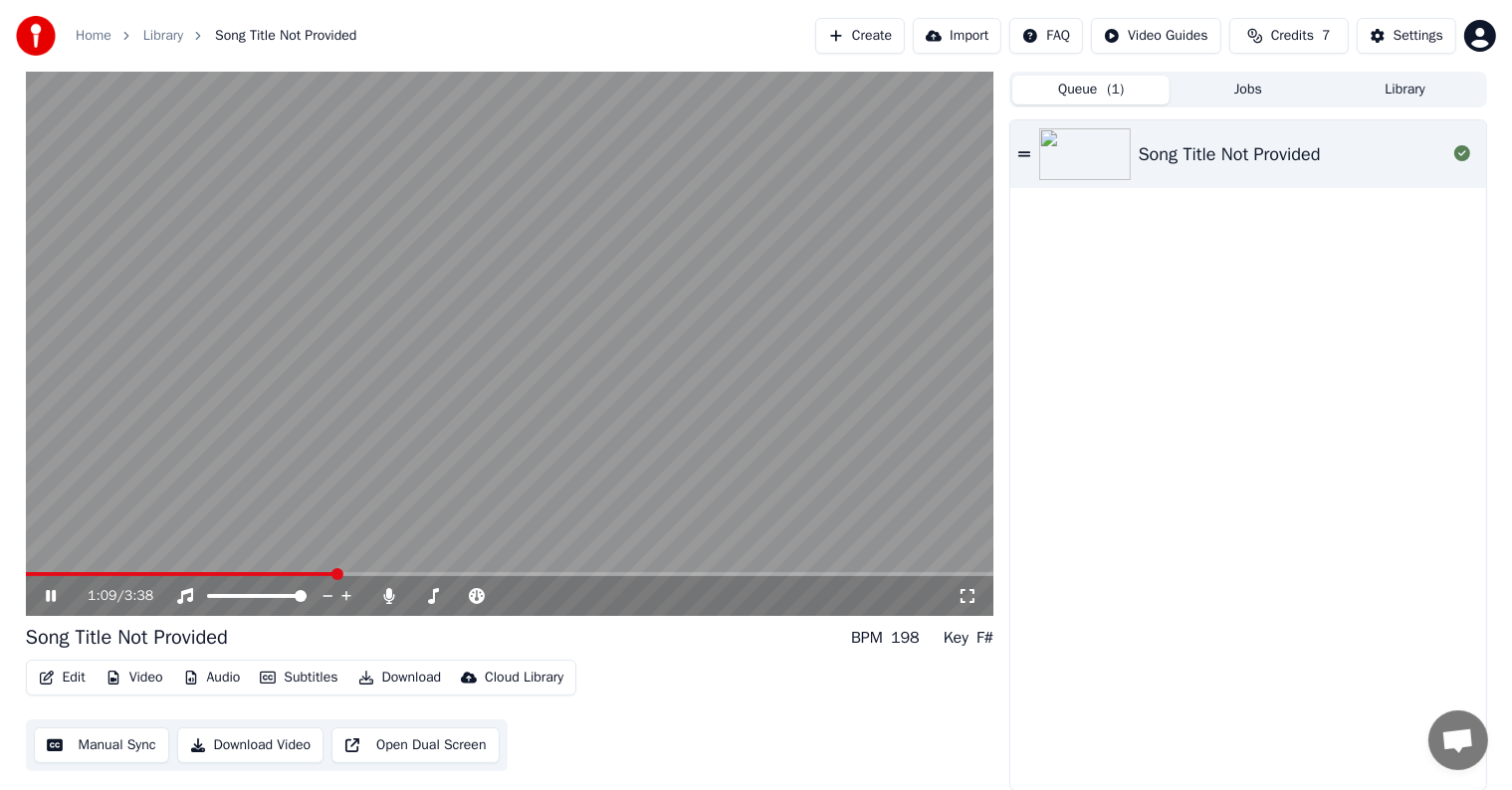 click at bounding box center (180, 574) 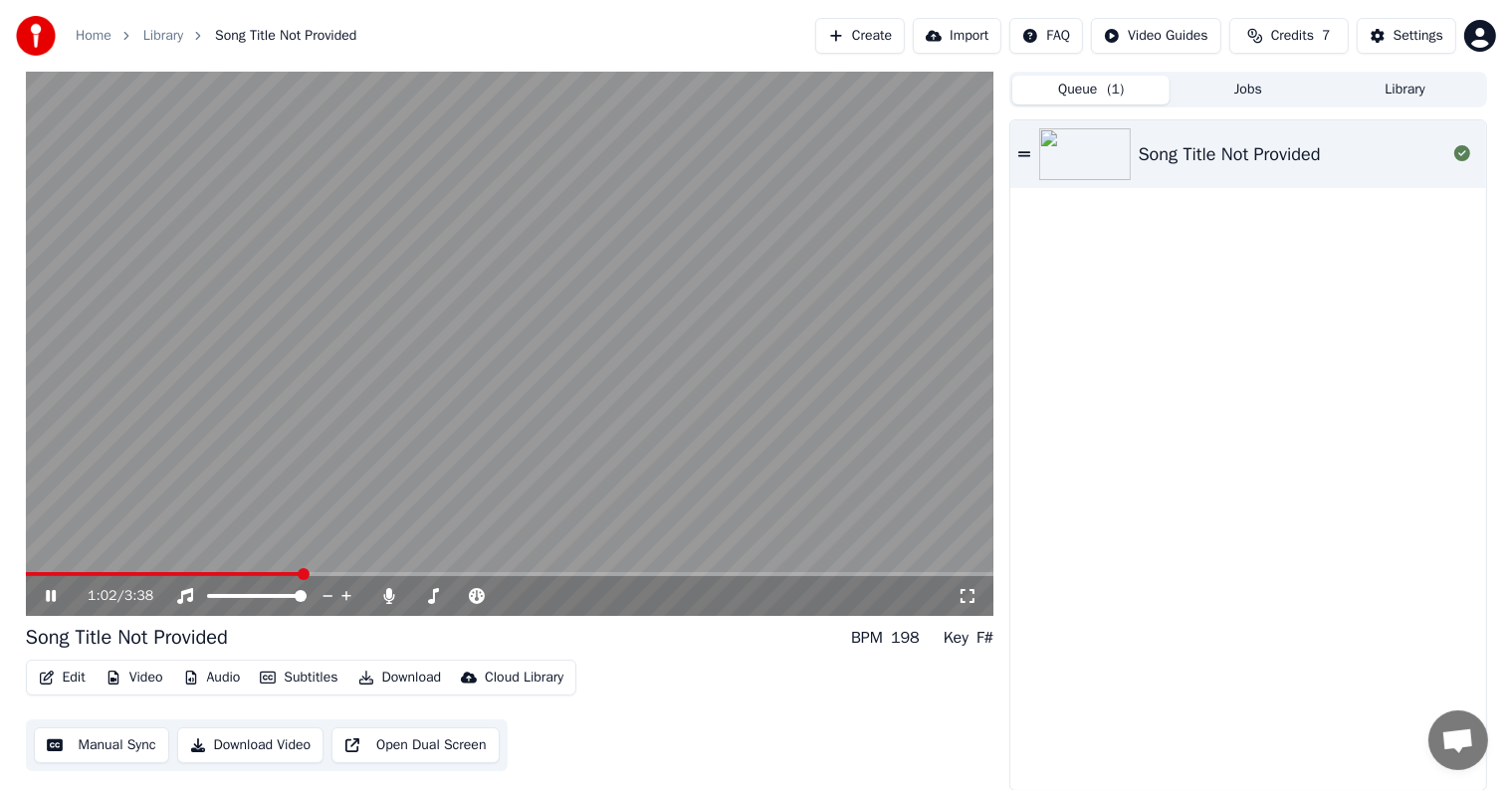 click at bounding box center [163, 574] 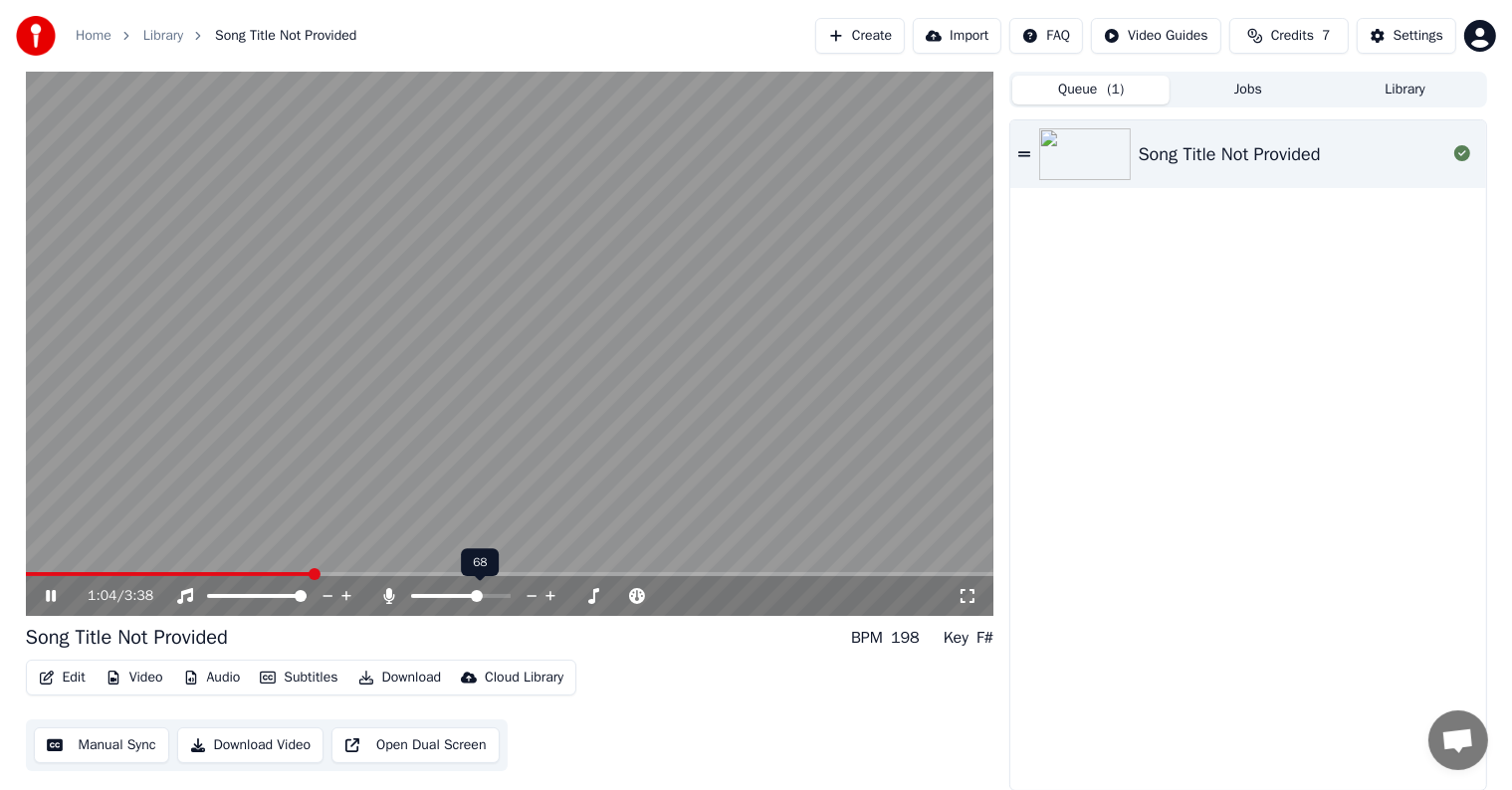 click at bounding box center (477, 596) 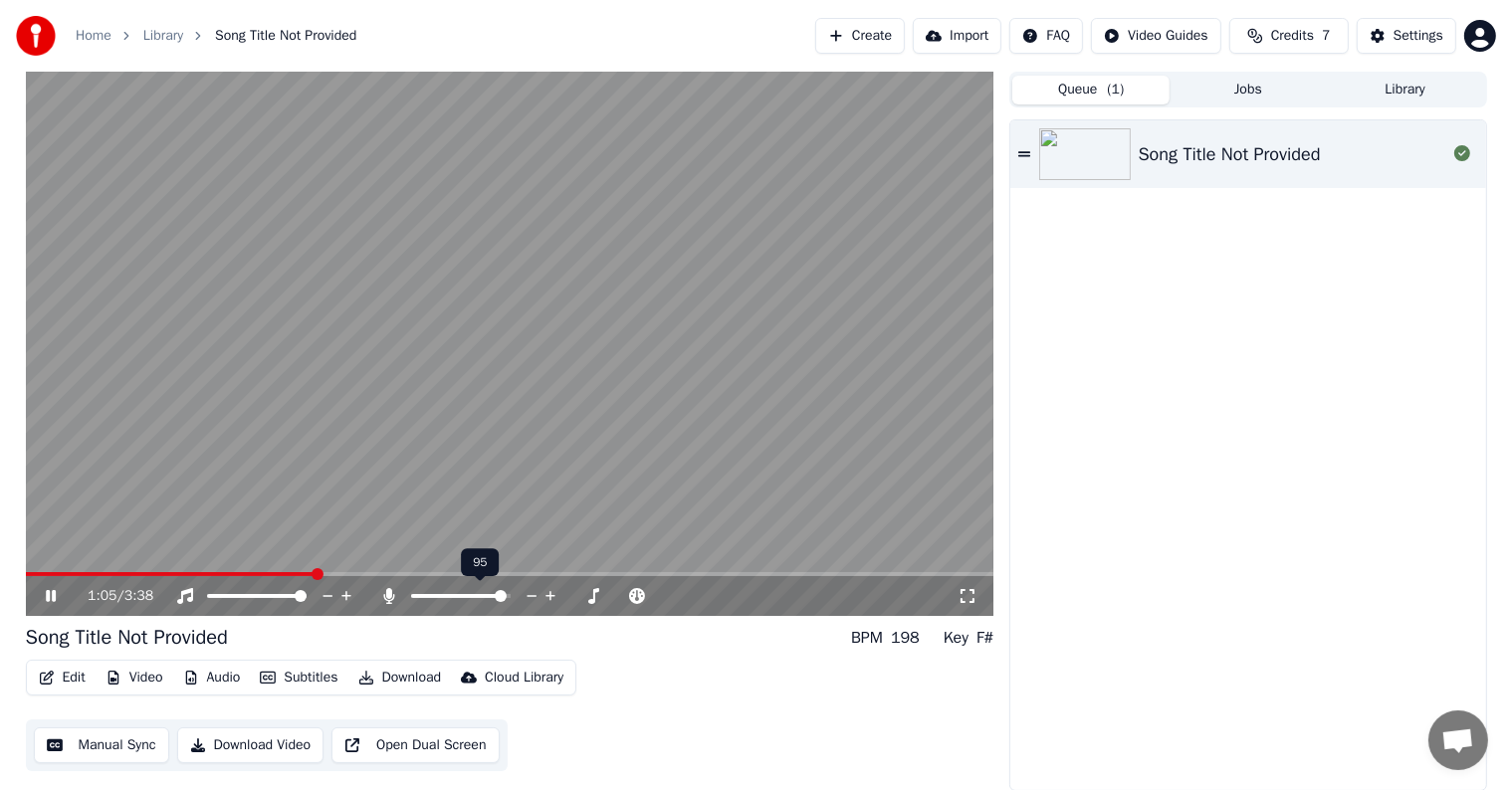 click at bounding box center (501, 596) 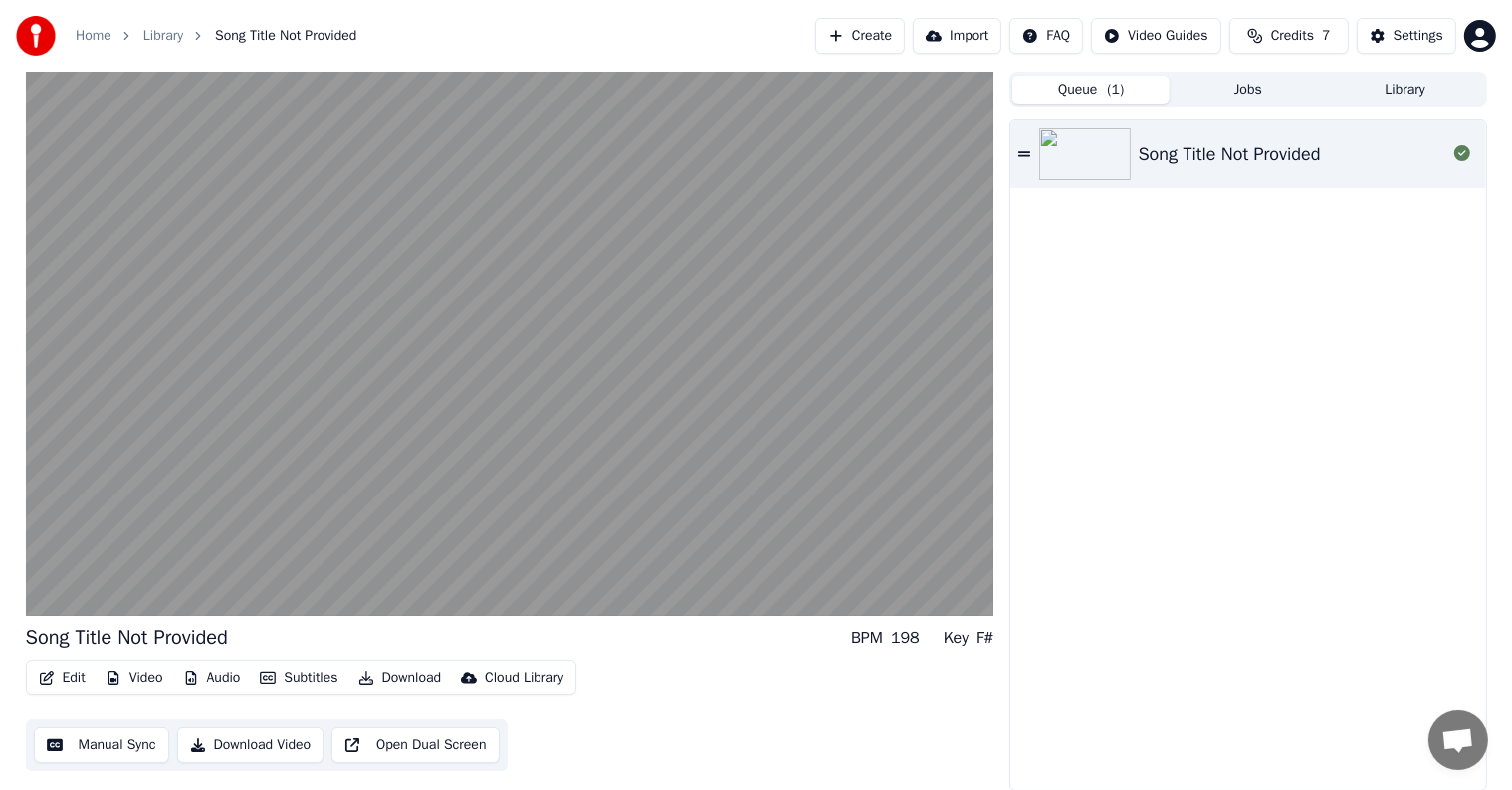 click on "Song Title Not Provided BPM 198 Key F#" at bounding box center [510, 638] 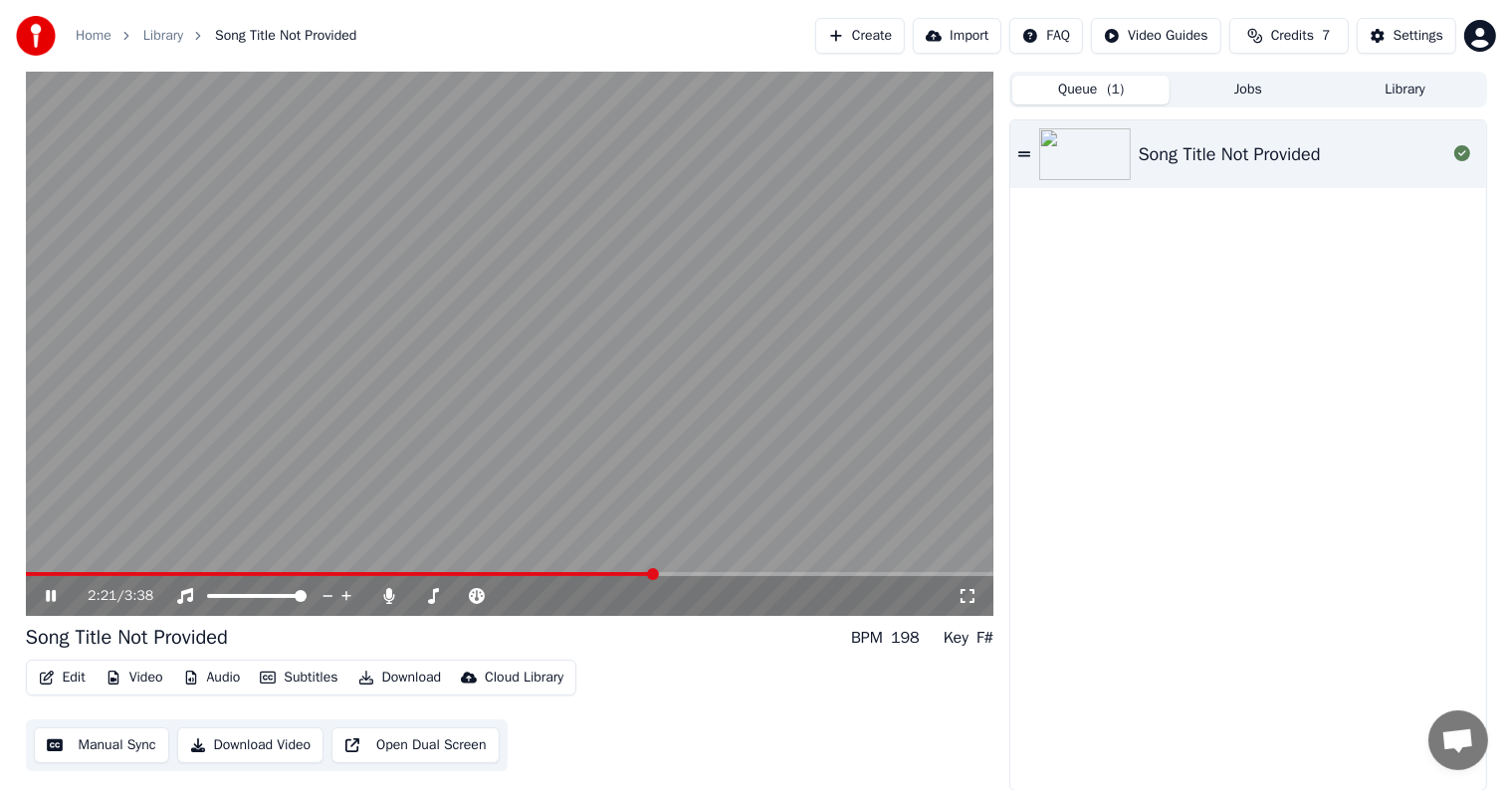 drag, startPoint x: 632, startPoint y: 573, endPoint x: 597, endPoint y: 577, distance: 35.22783 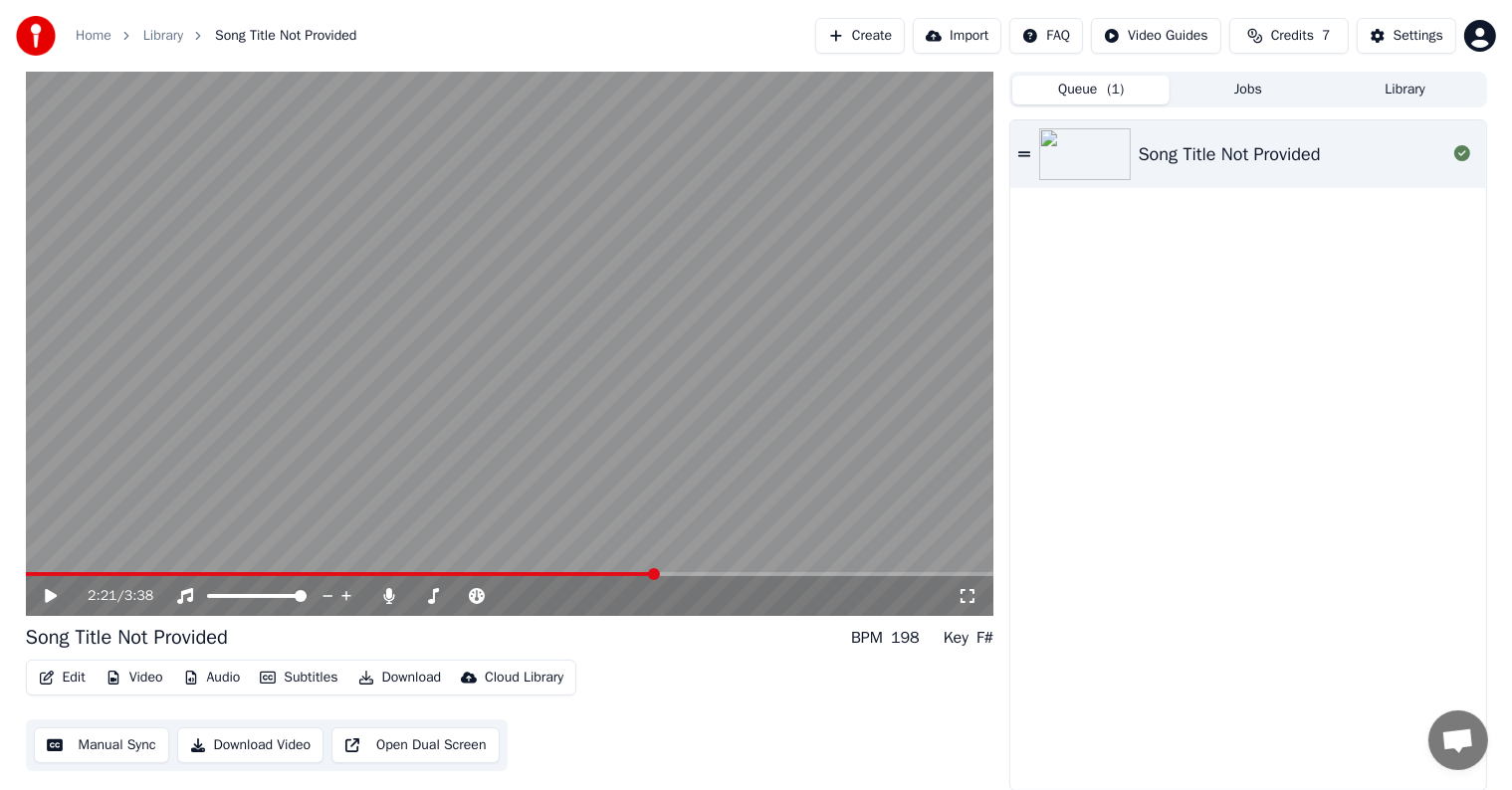 click on "2:21  /  3:38" at bounding box center [510, 596] 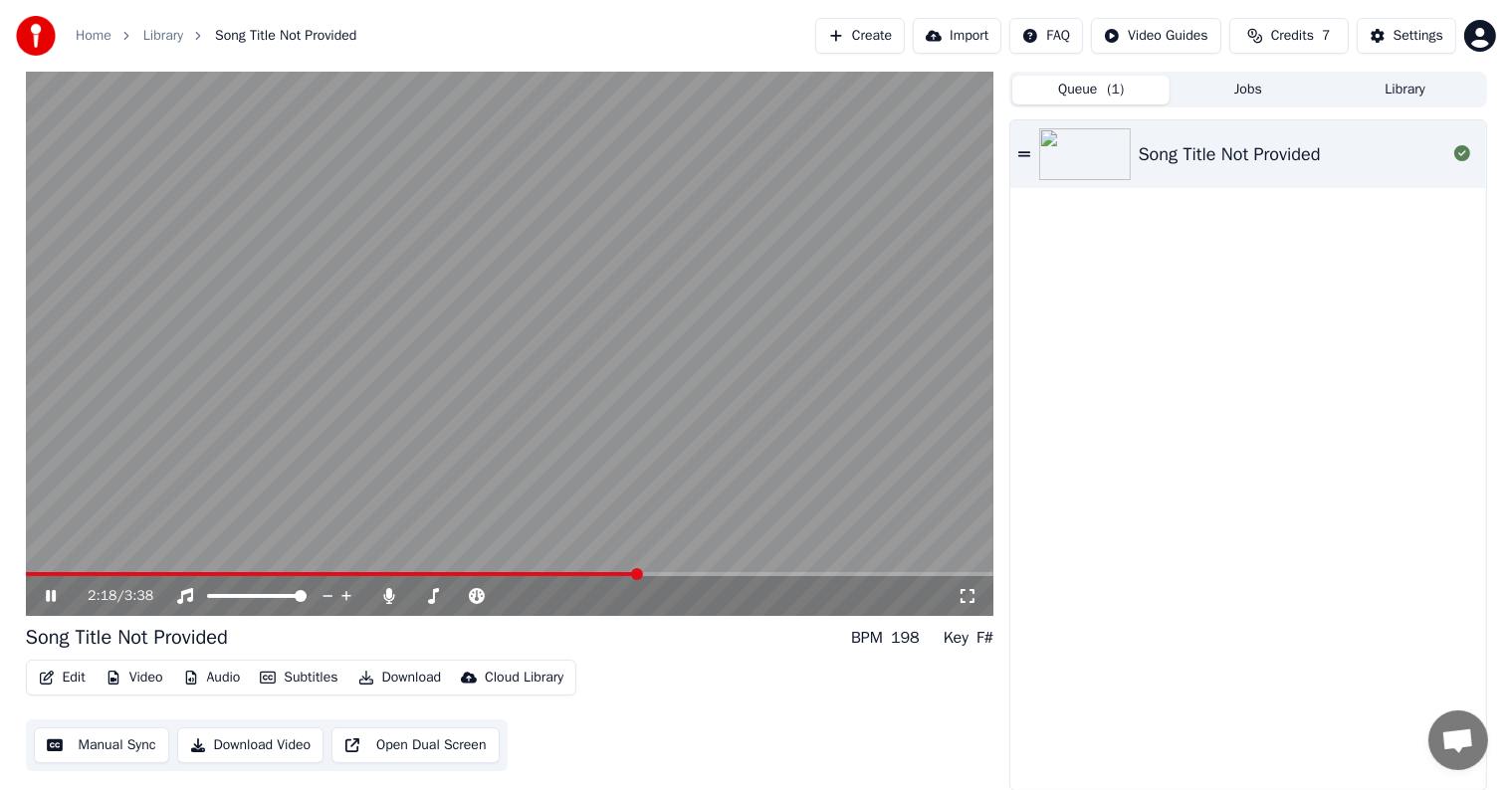 click at bounding box center [637, 574] 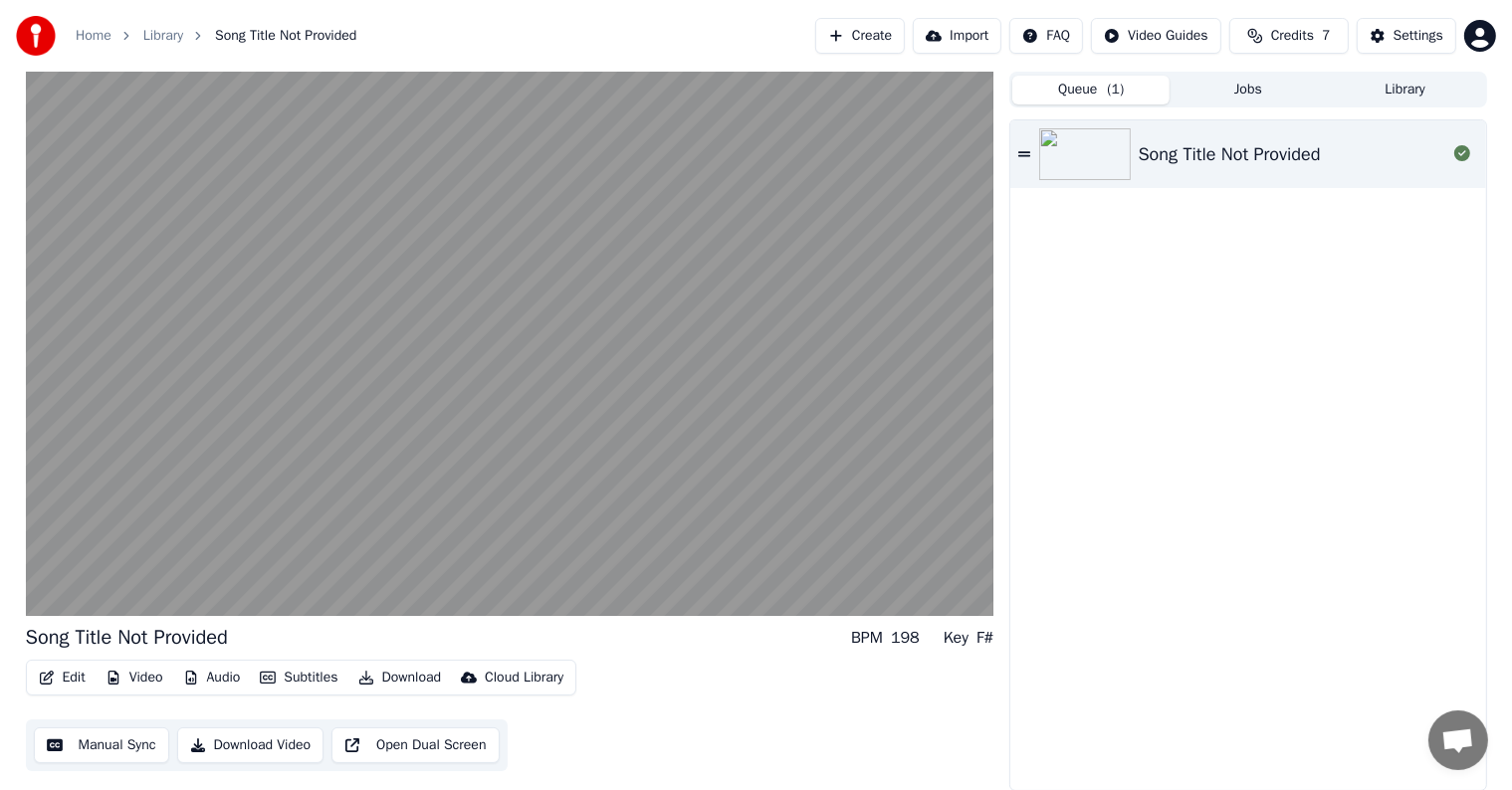 click on "Edit Video Audio Subtitles Download Cloud Library Manual Sync Download Video Open Dual Screen" at bounding box center (510, 715) 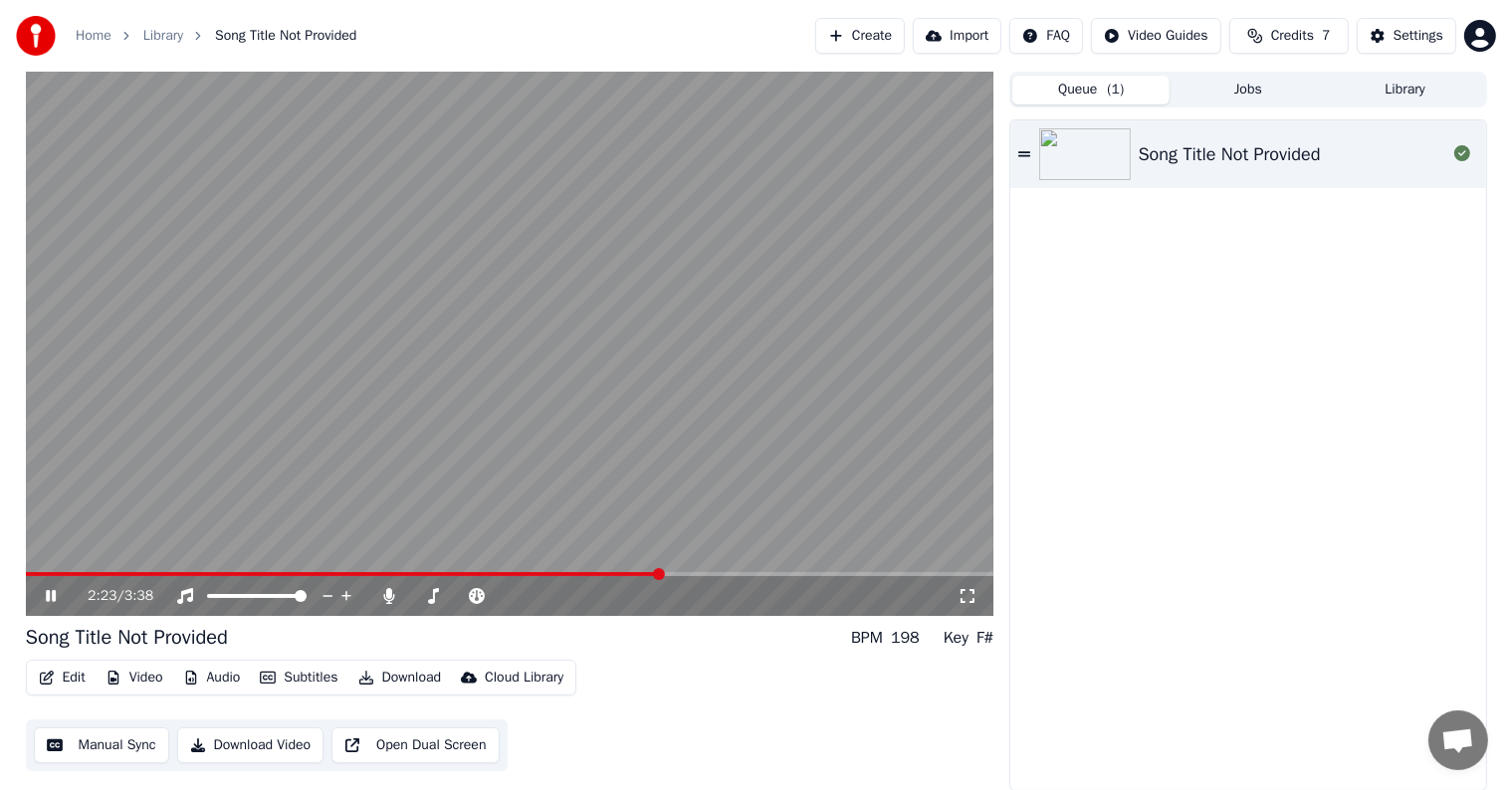 click at bounding box center (659, 574) 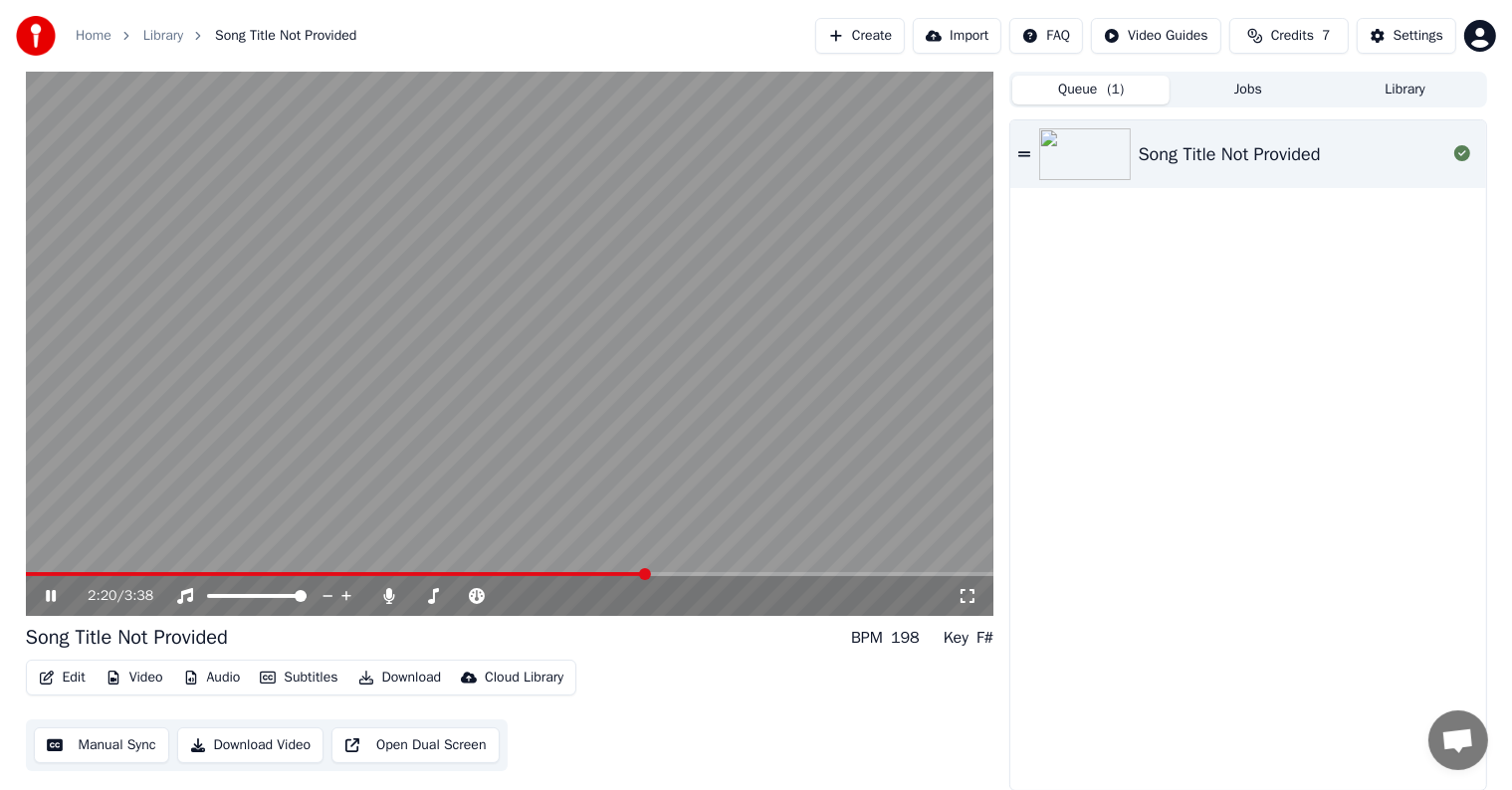 click at bounding box center [336, 574] 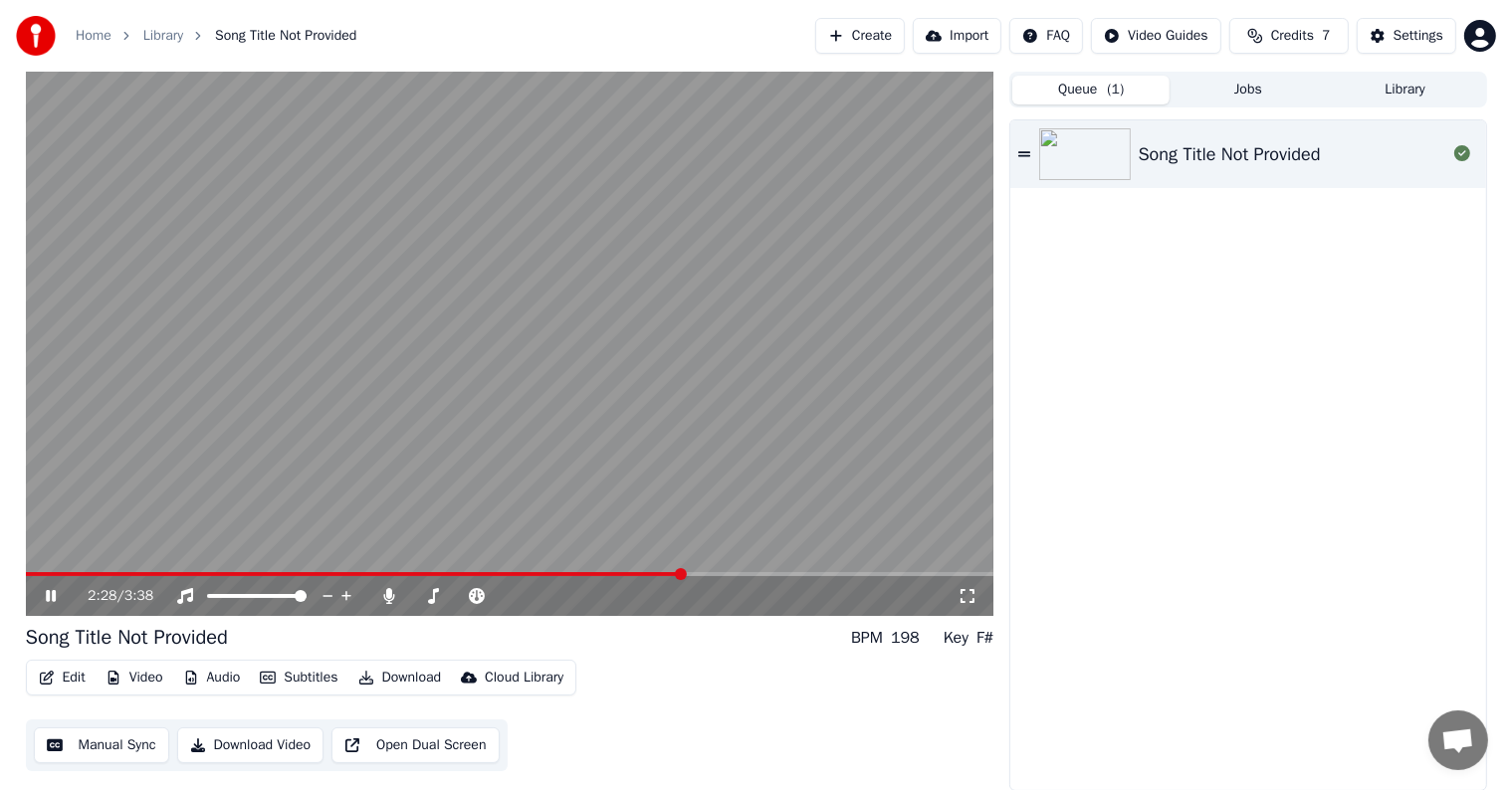 click at bounding box center (681, 574) 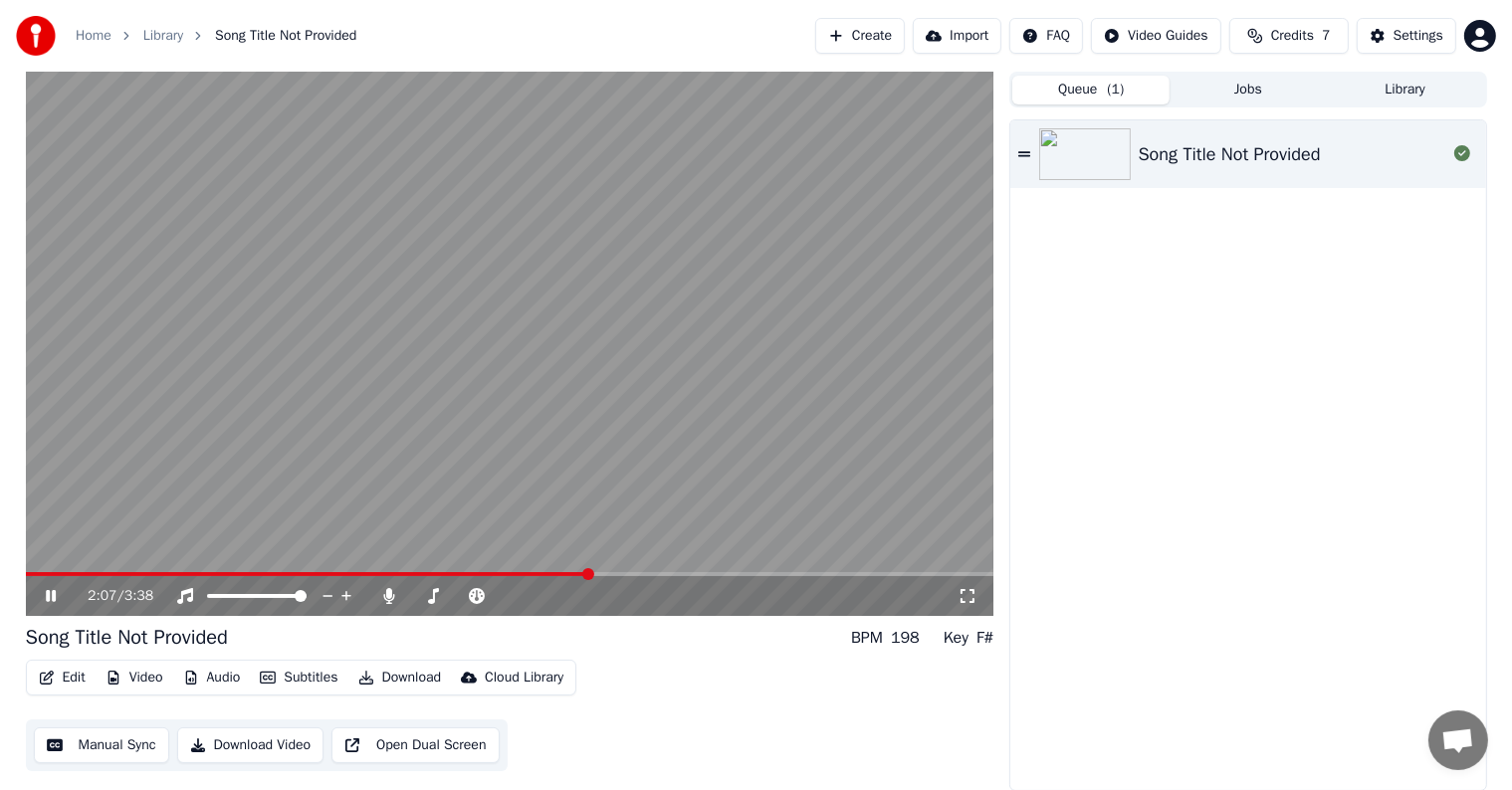 click at bounding box center [588, 574] 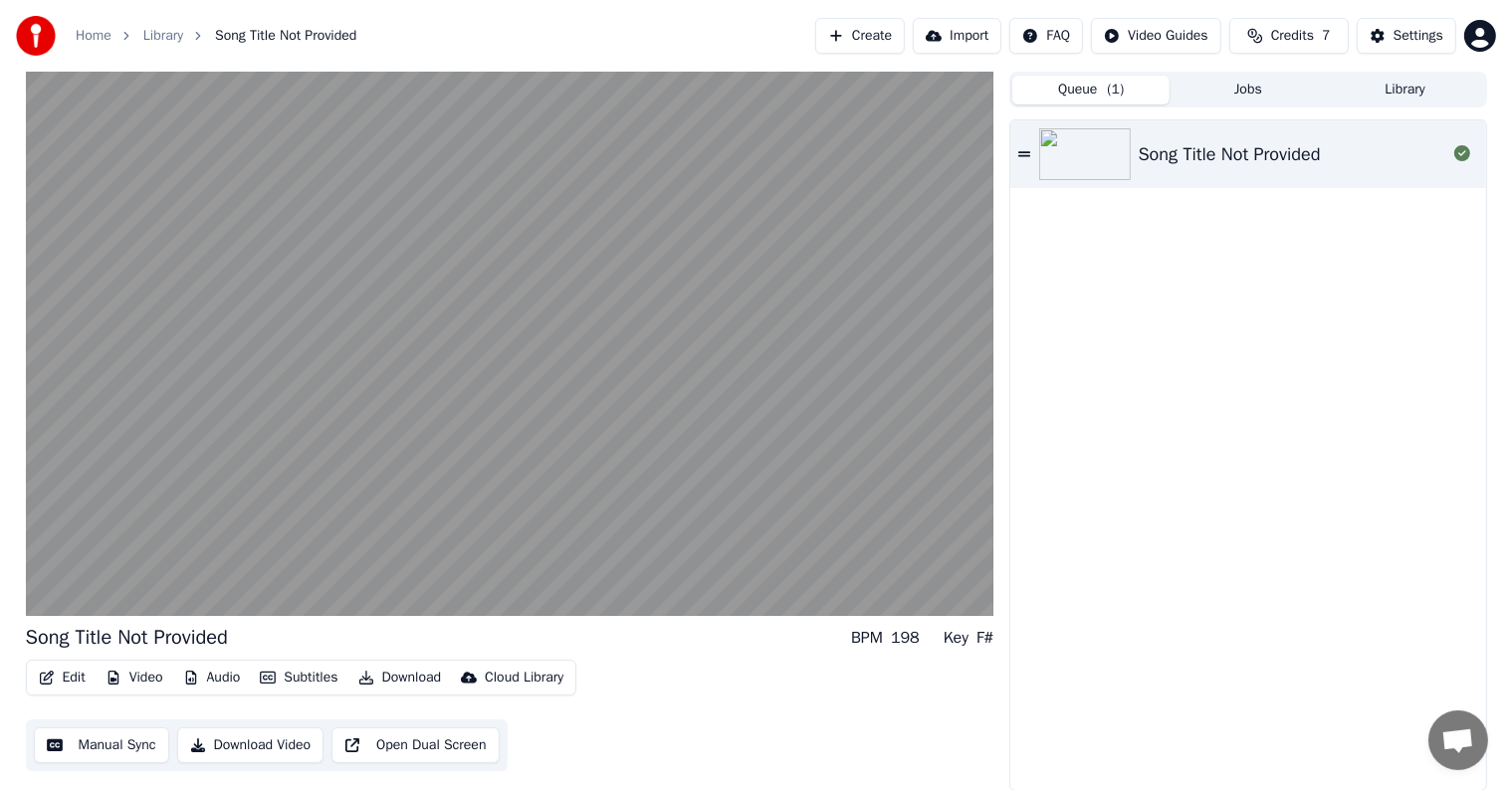 click on "Cloud Library" at bounding box center [524, 678] 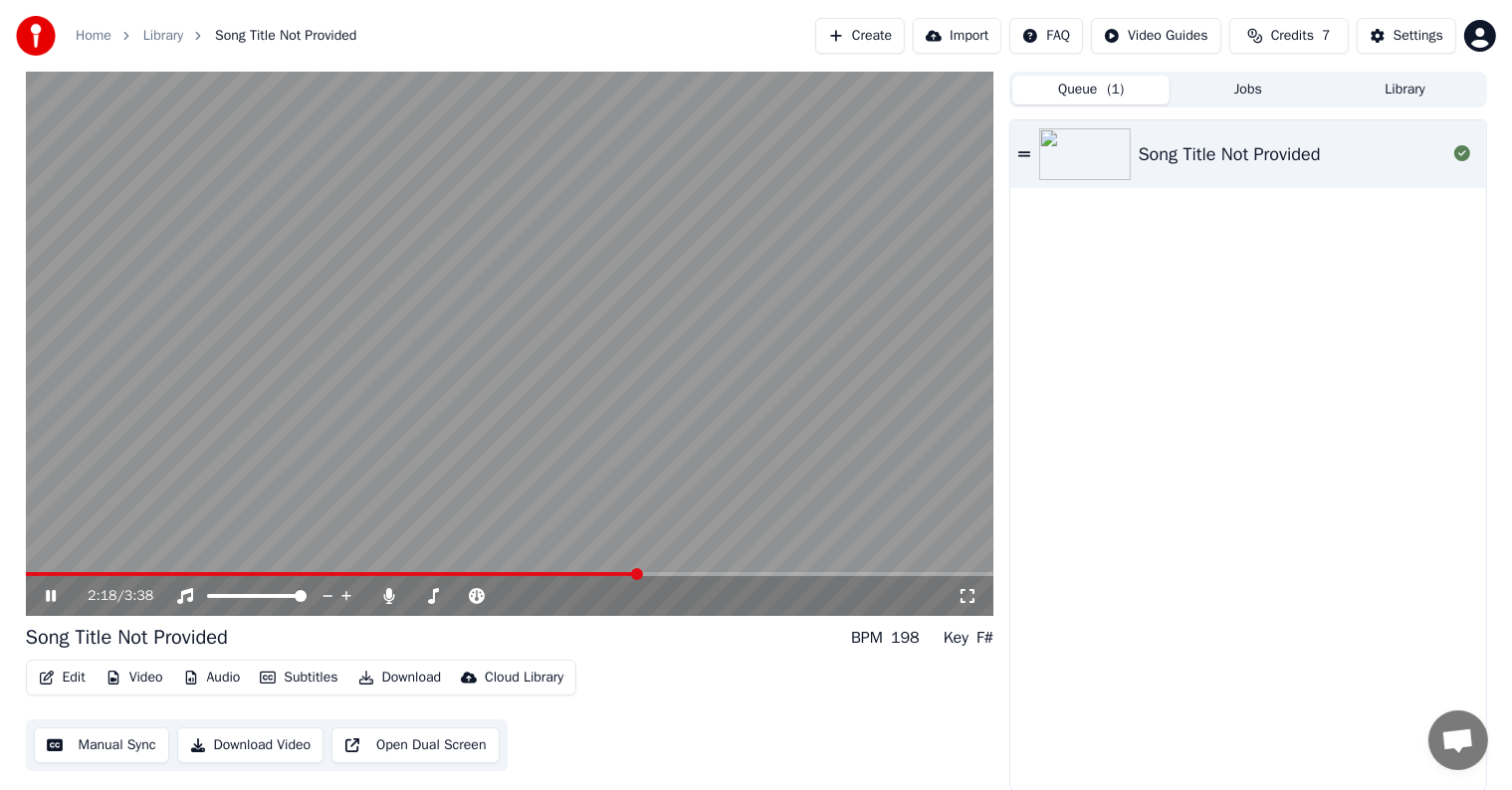 click at bounding box center (637, 574) 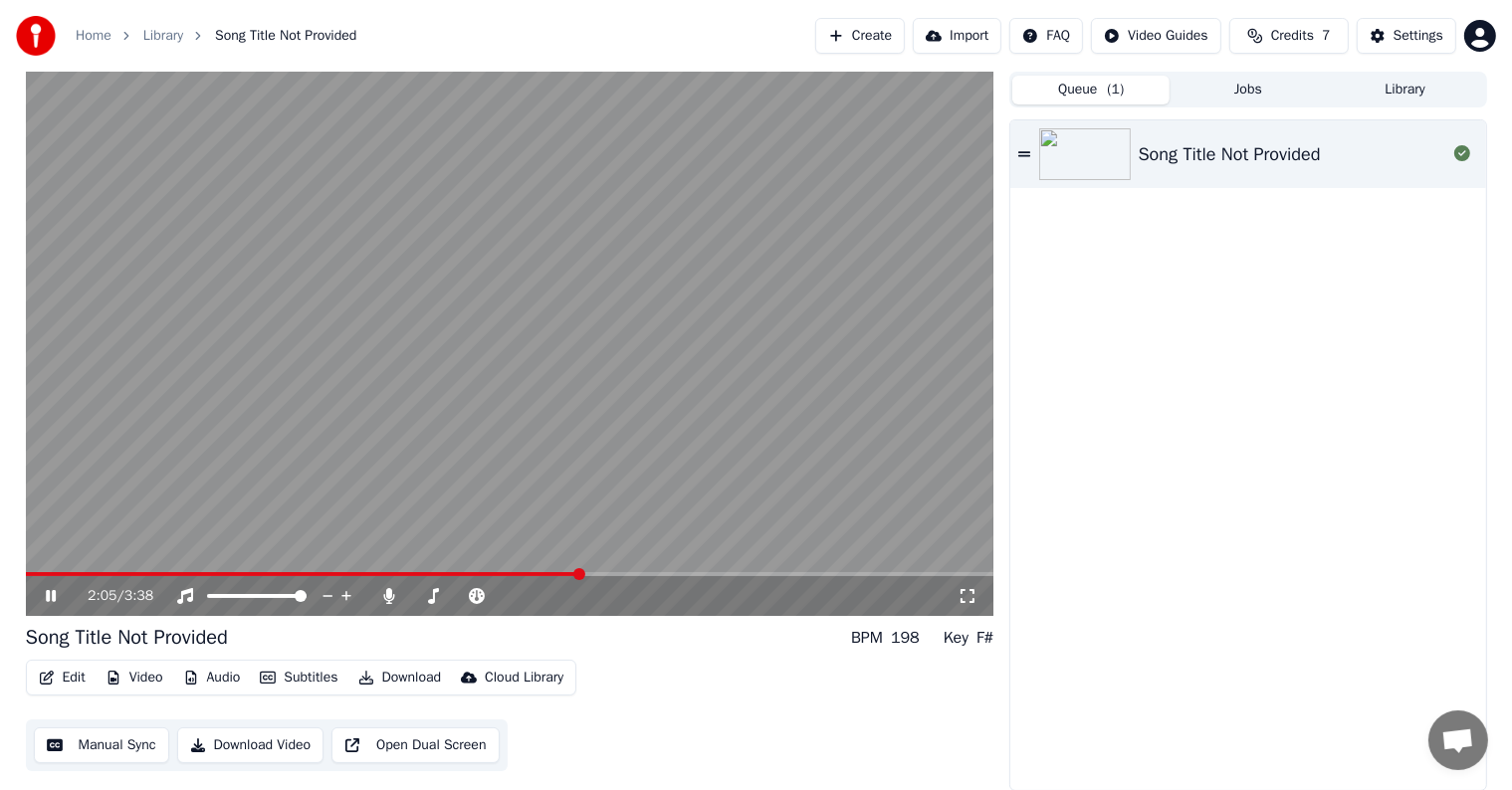 click at bounding box center [579, 574] 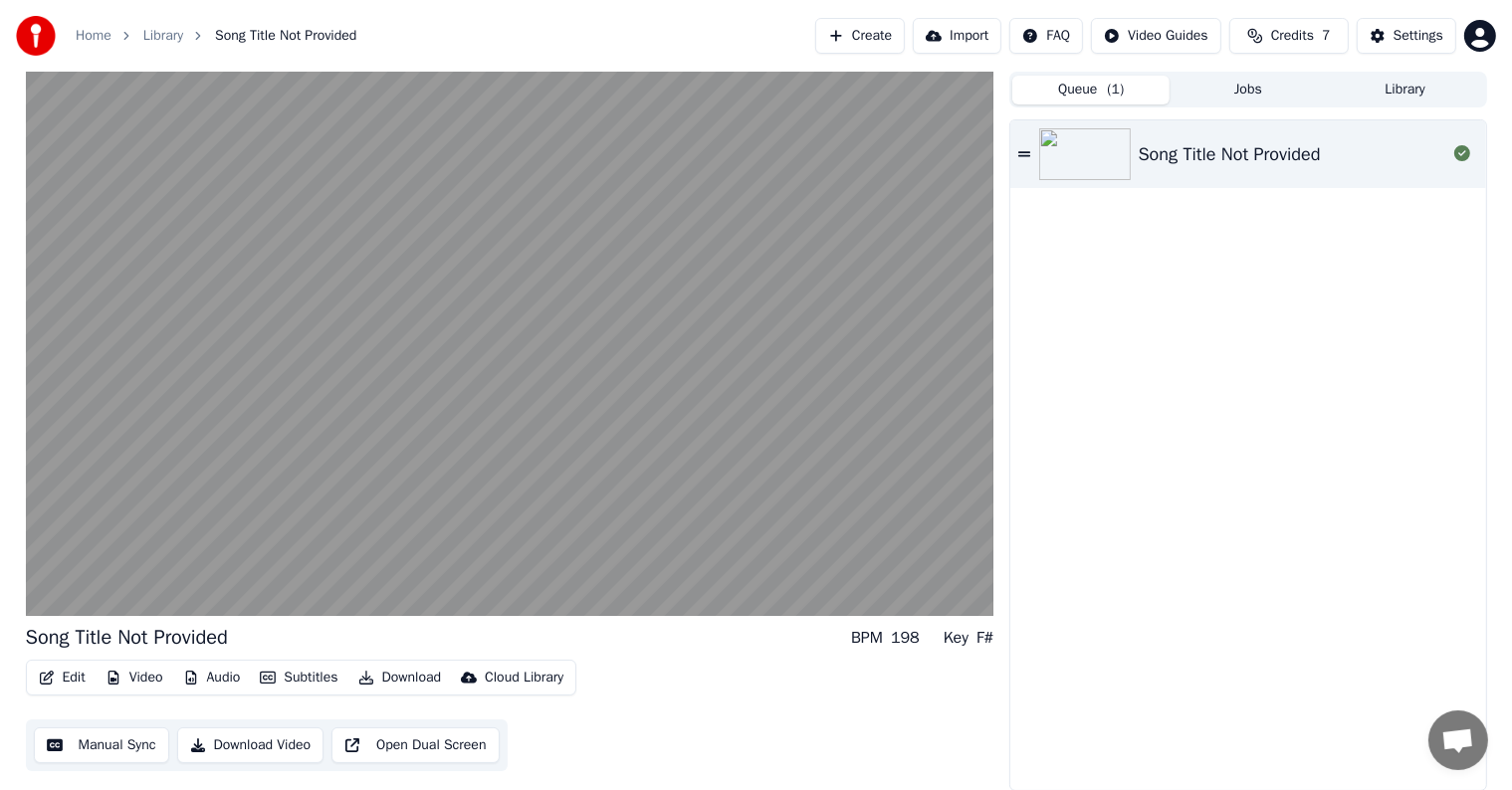 click on "Edit Video Audio Subtitles Download Cloud Library Manual Sync Download Video Open Dual Screen" at bounding box center (510, 715) 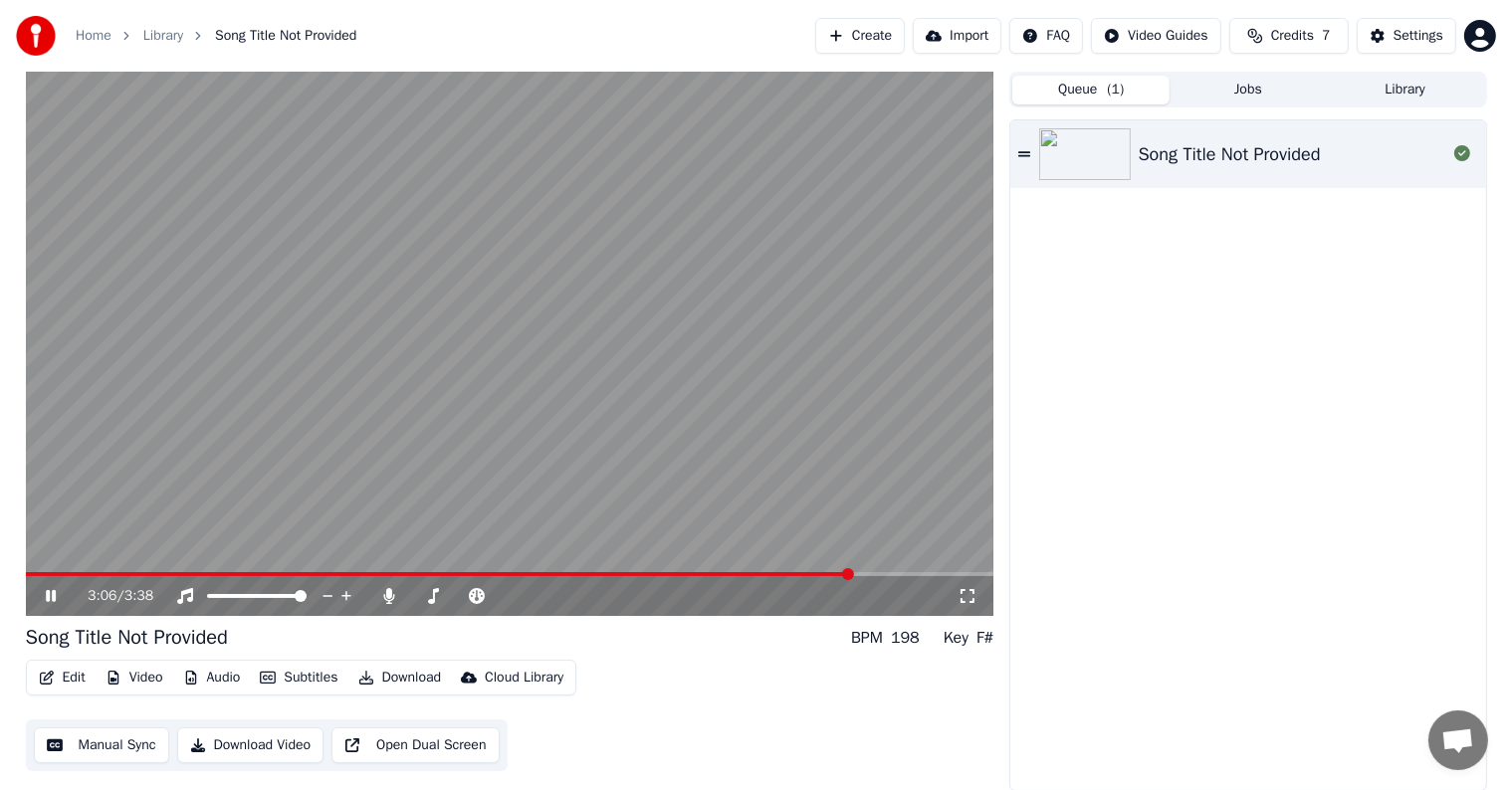 click at bounding box center (439, 574) 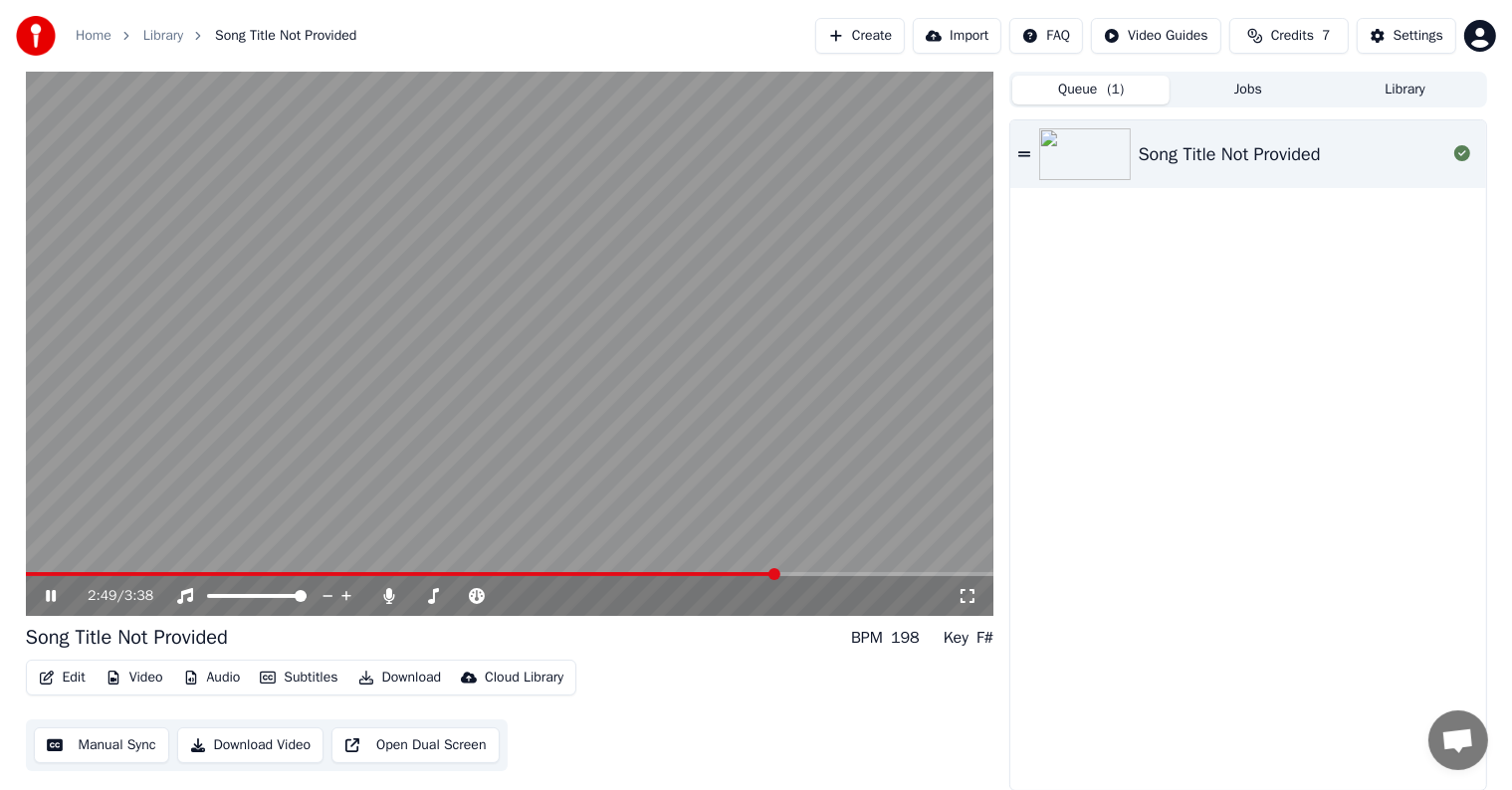 click on "2:49  /  3:38" at bounding box center [510, 596] 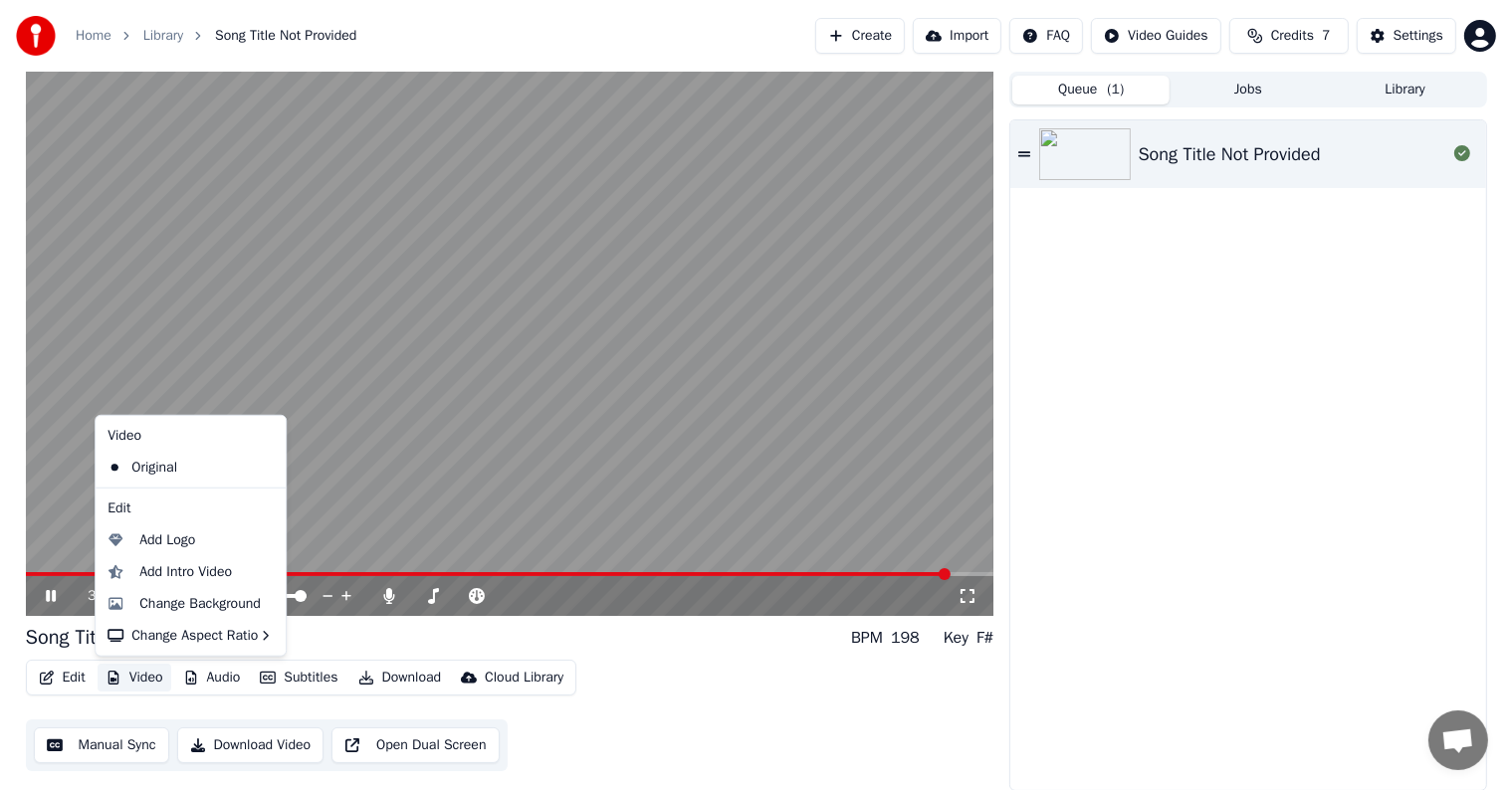 click on "Video" at bounding box center [134, 678] 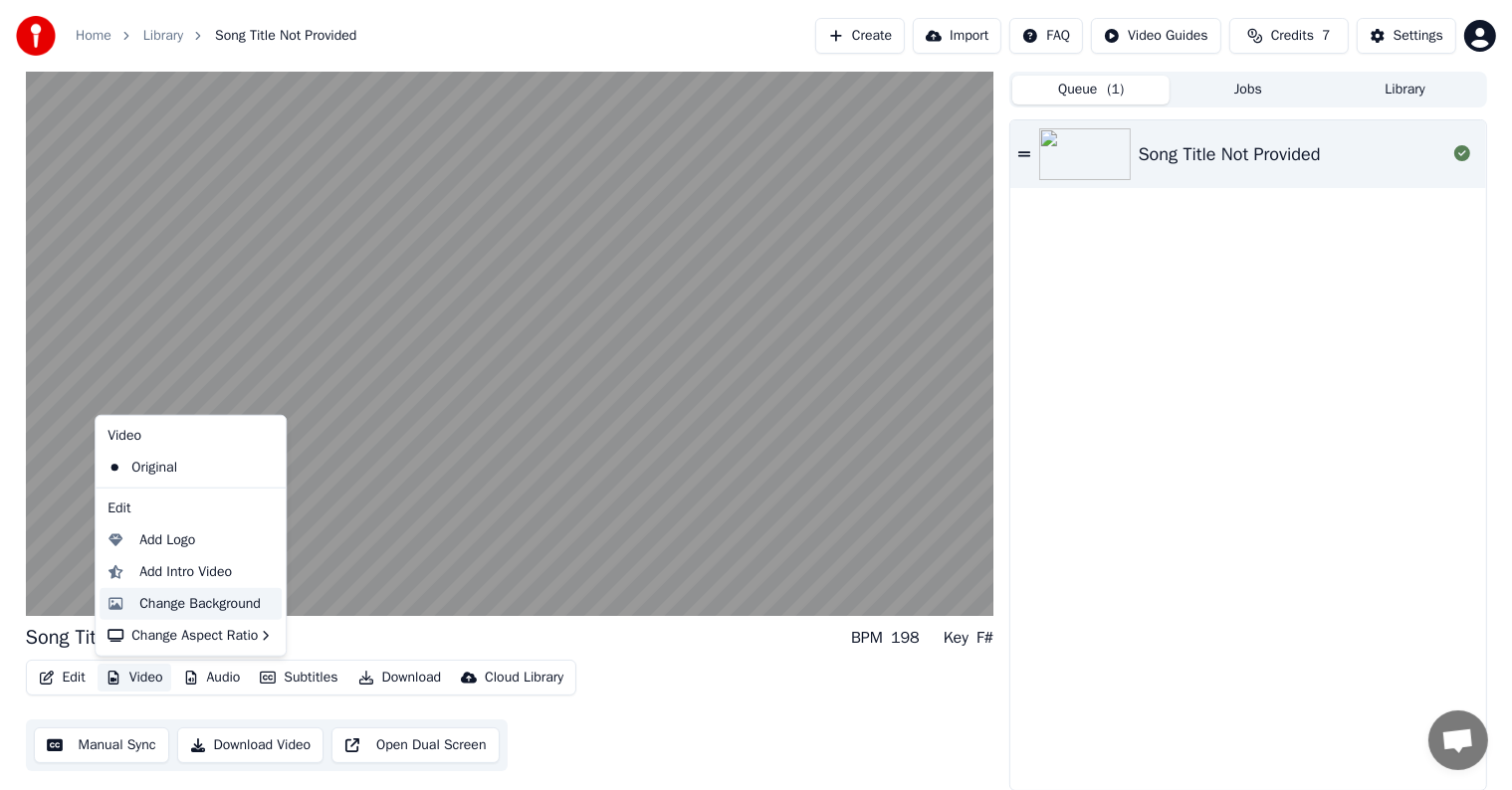 click on "Change Background" at bounding box center (200, 604) 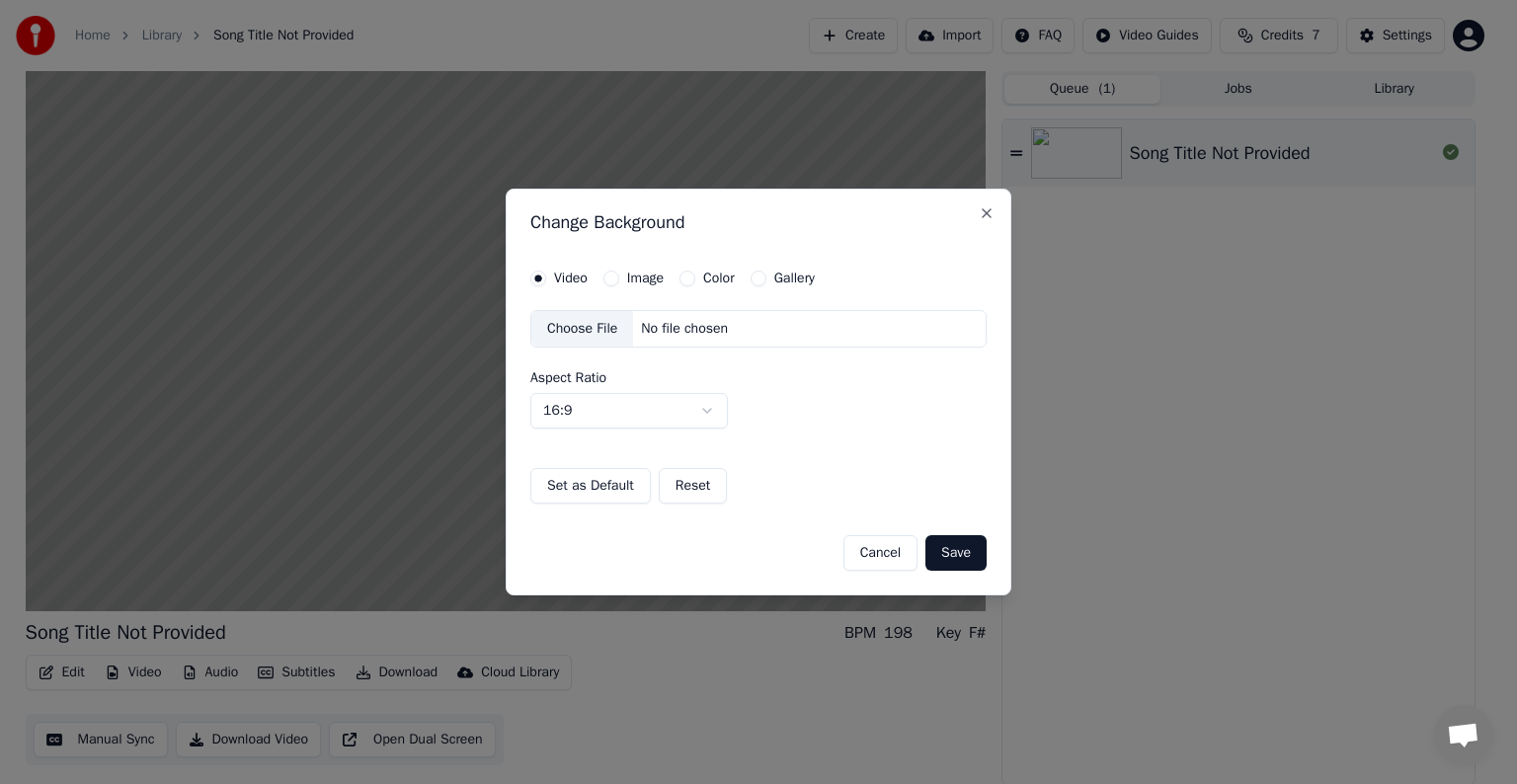 click on "Choose File" at bounding box center [582, 329] 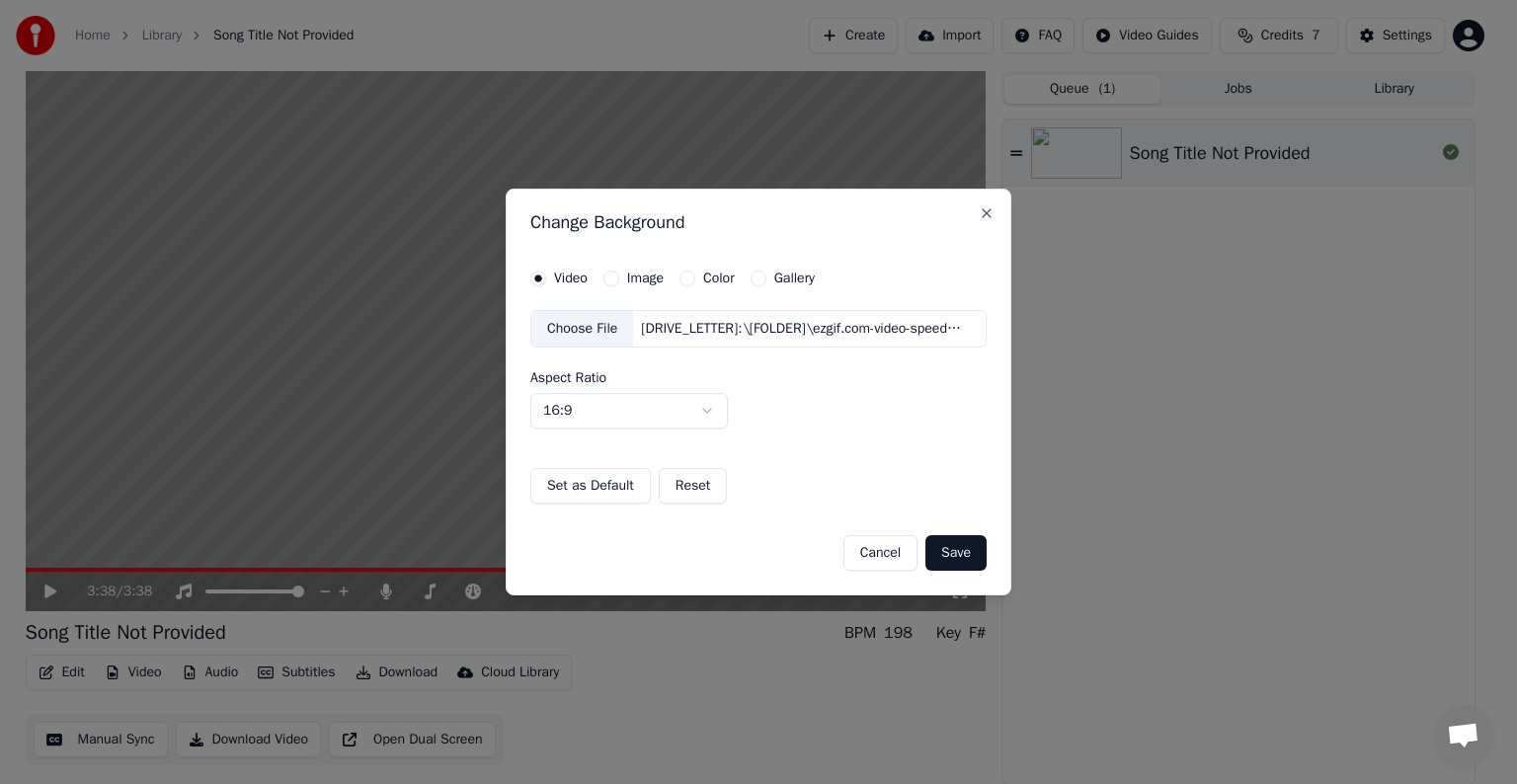 click on "Save" at bounding box center [956, 553] 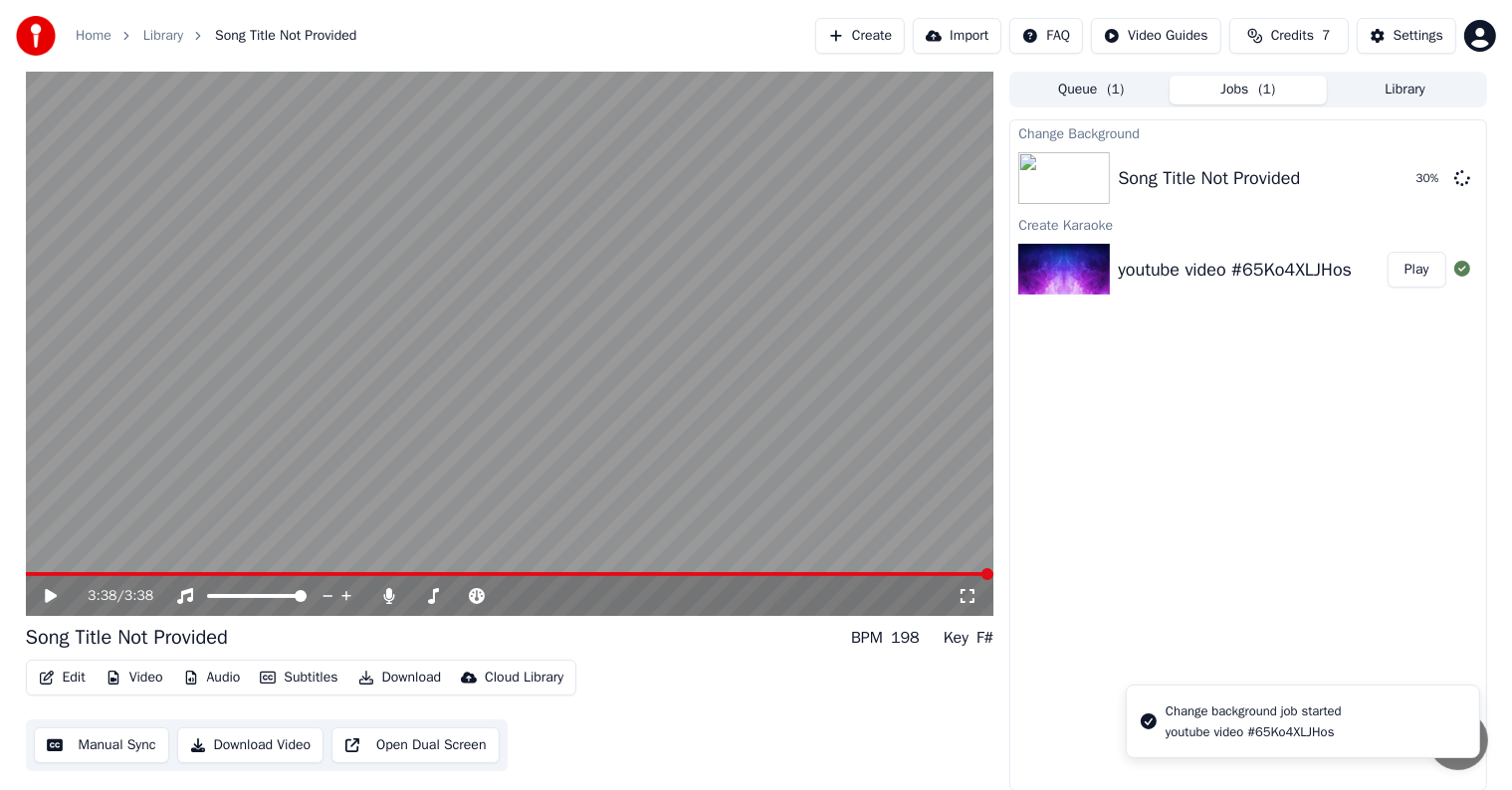 click 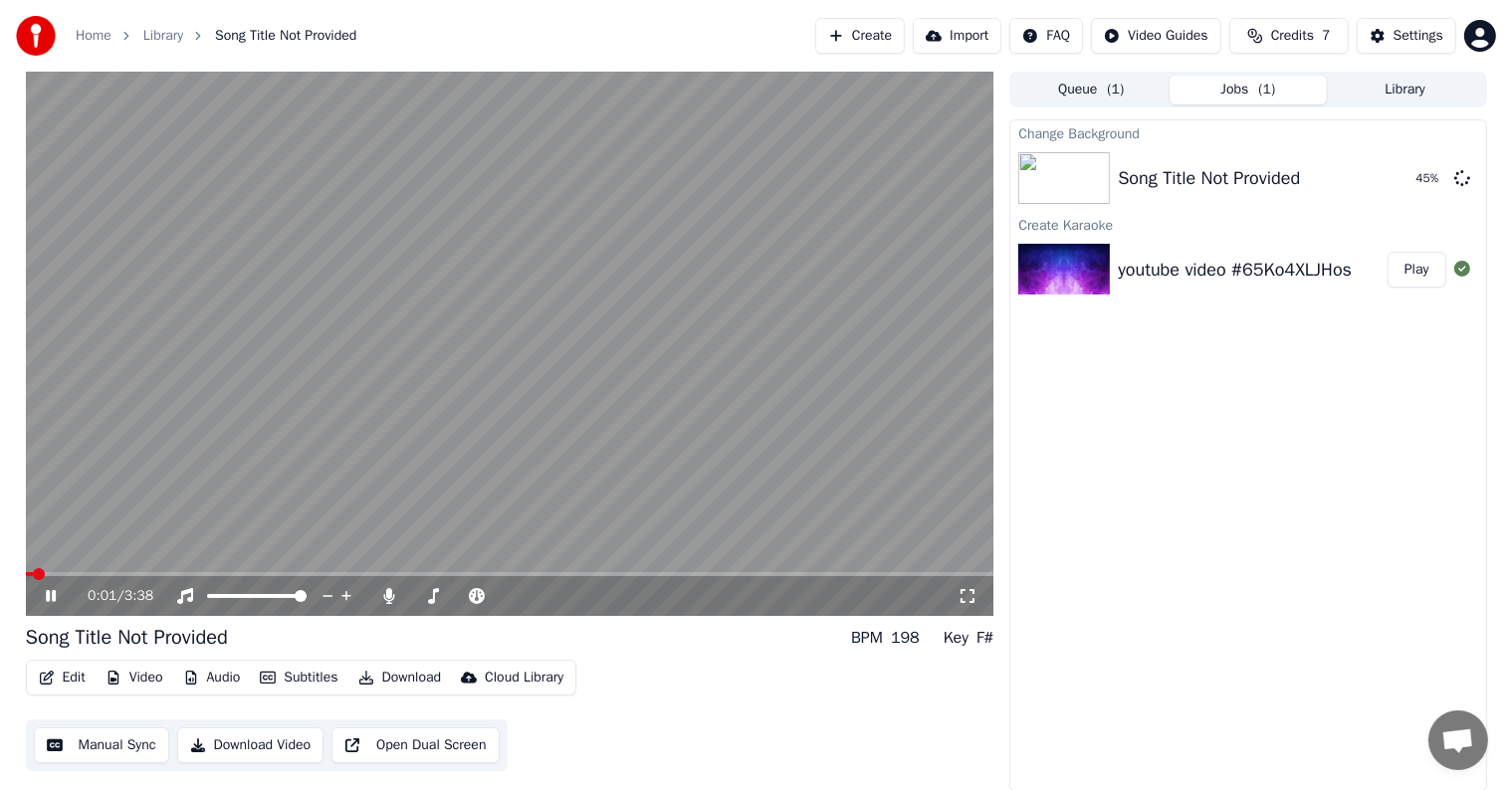 click at bounding box center (510, 343) 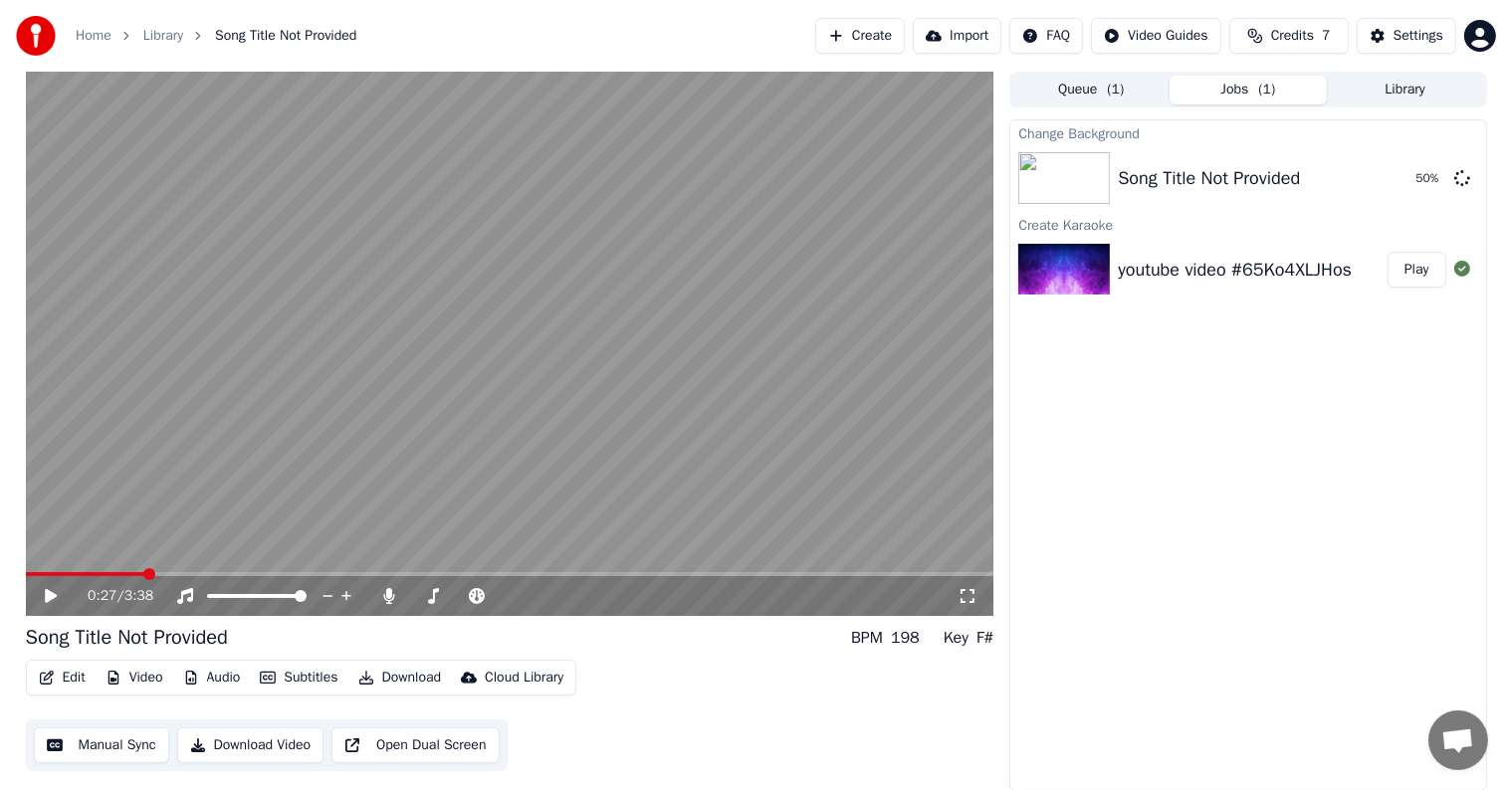 click at bounding box center [510, 574] 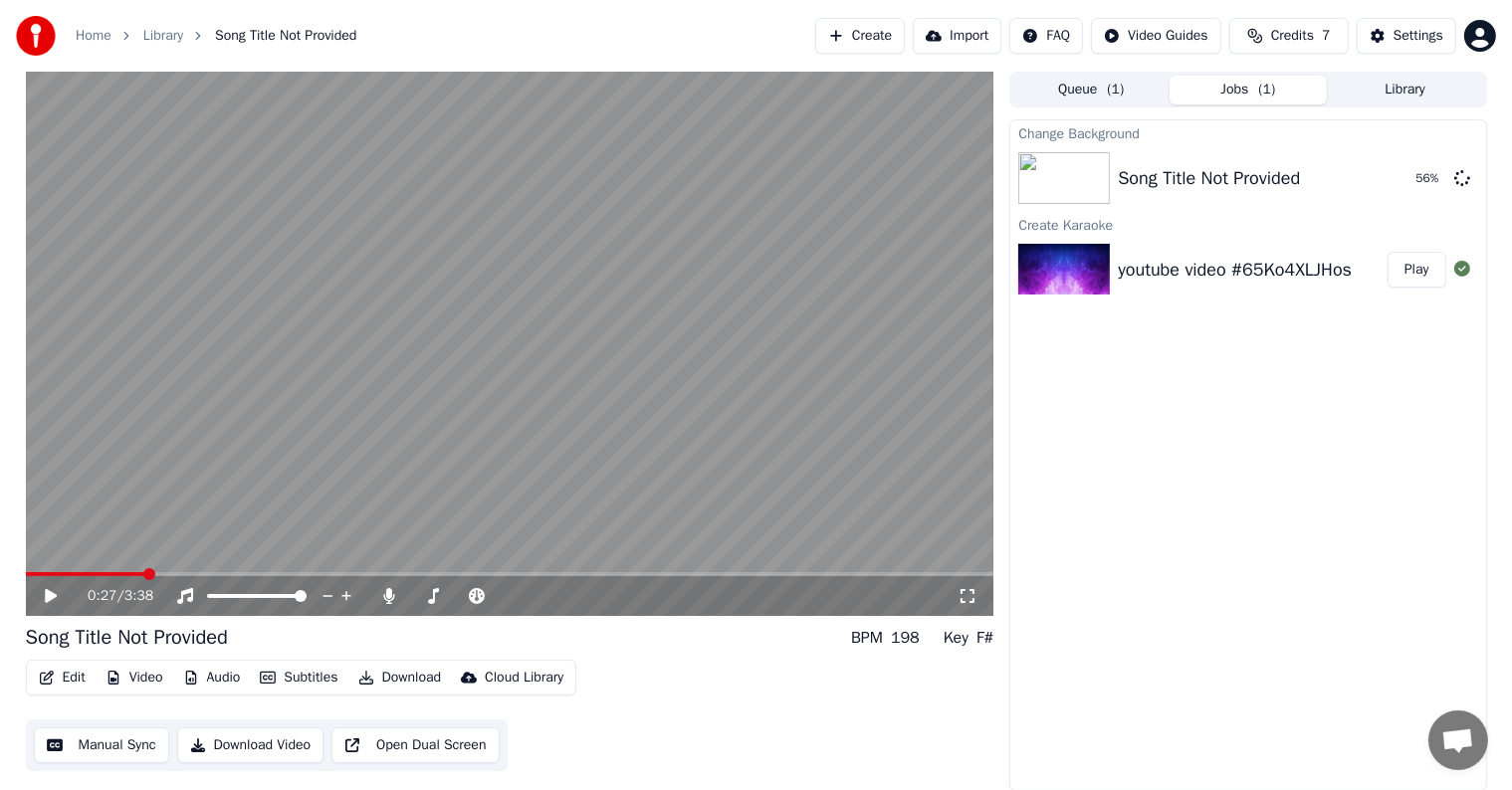 click at bounding box center [510, 574] 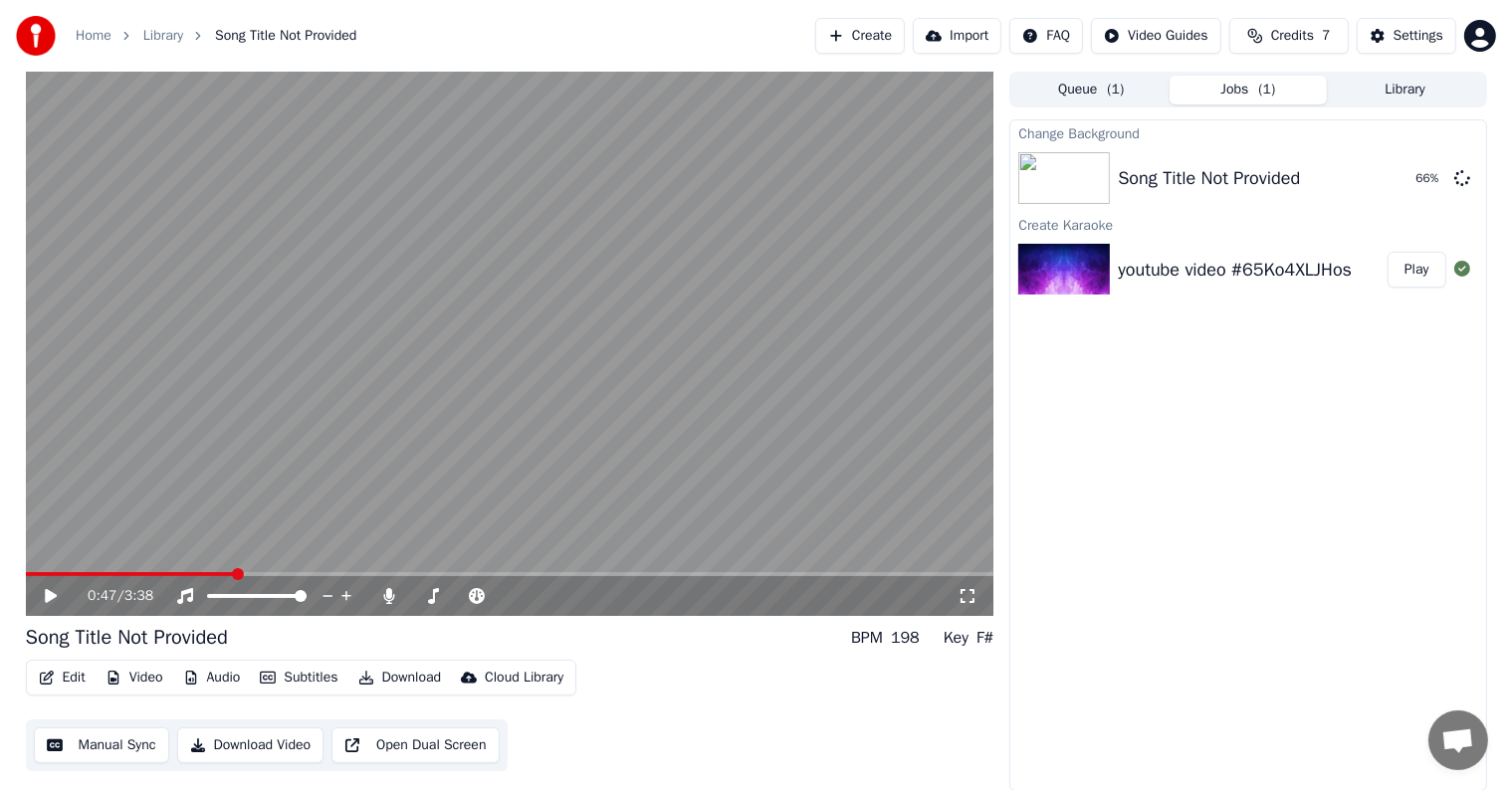 click at bounding box center [510, 574] 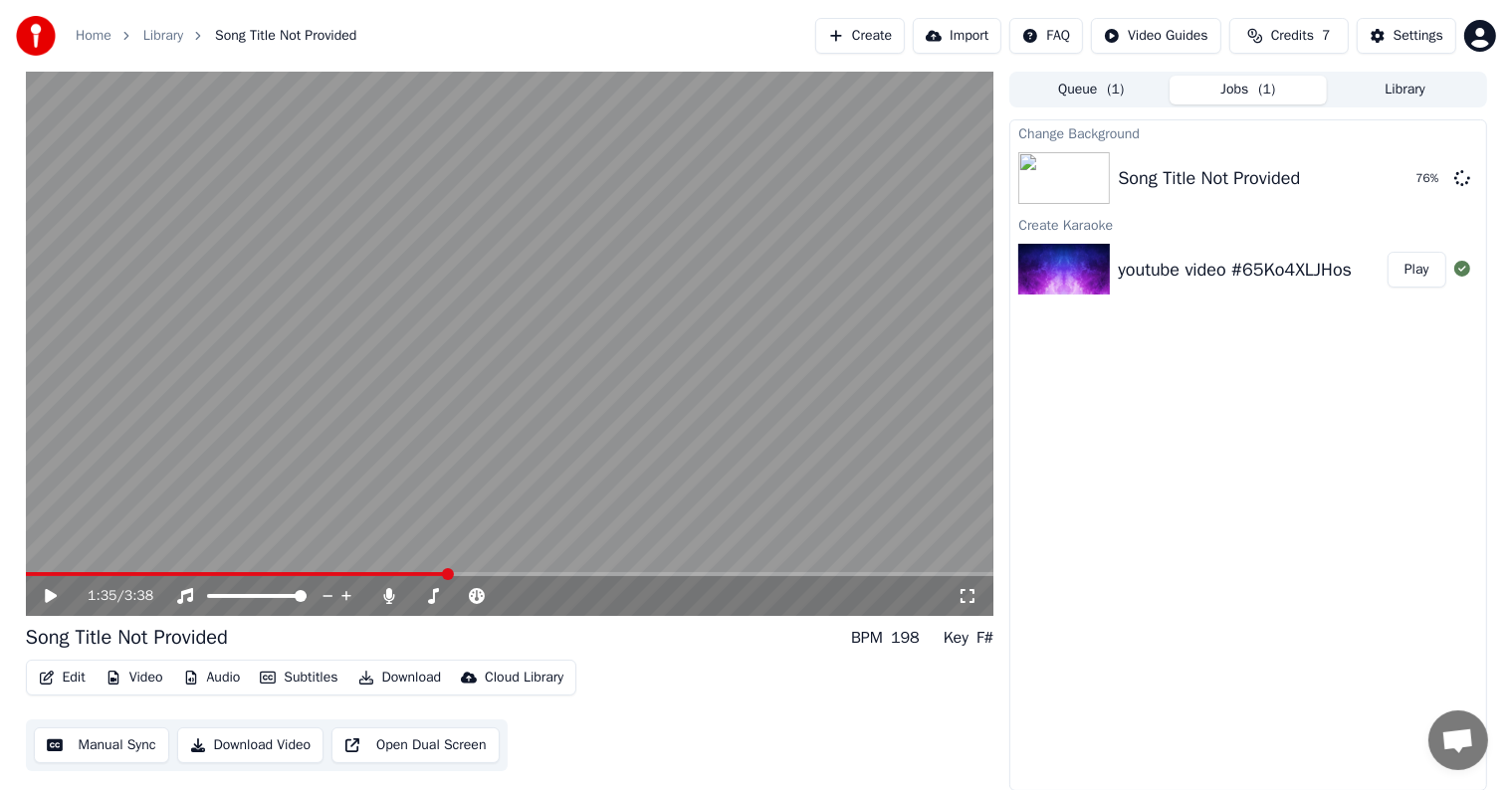 click 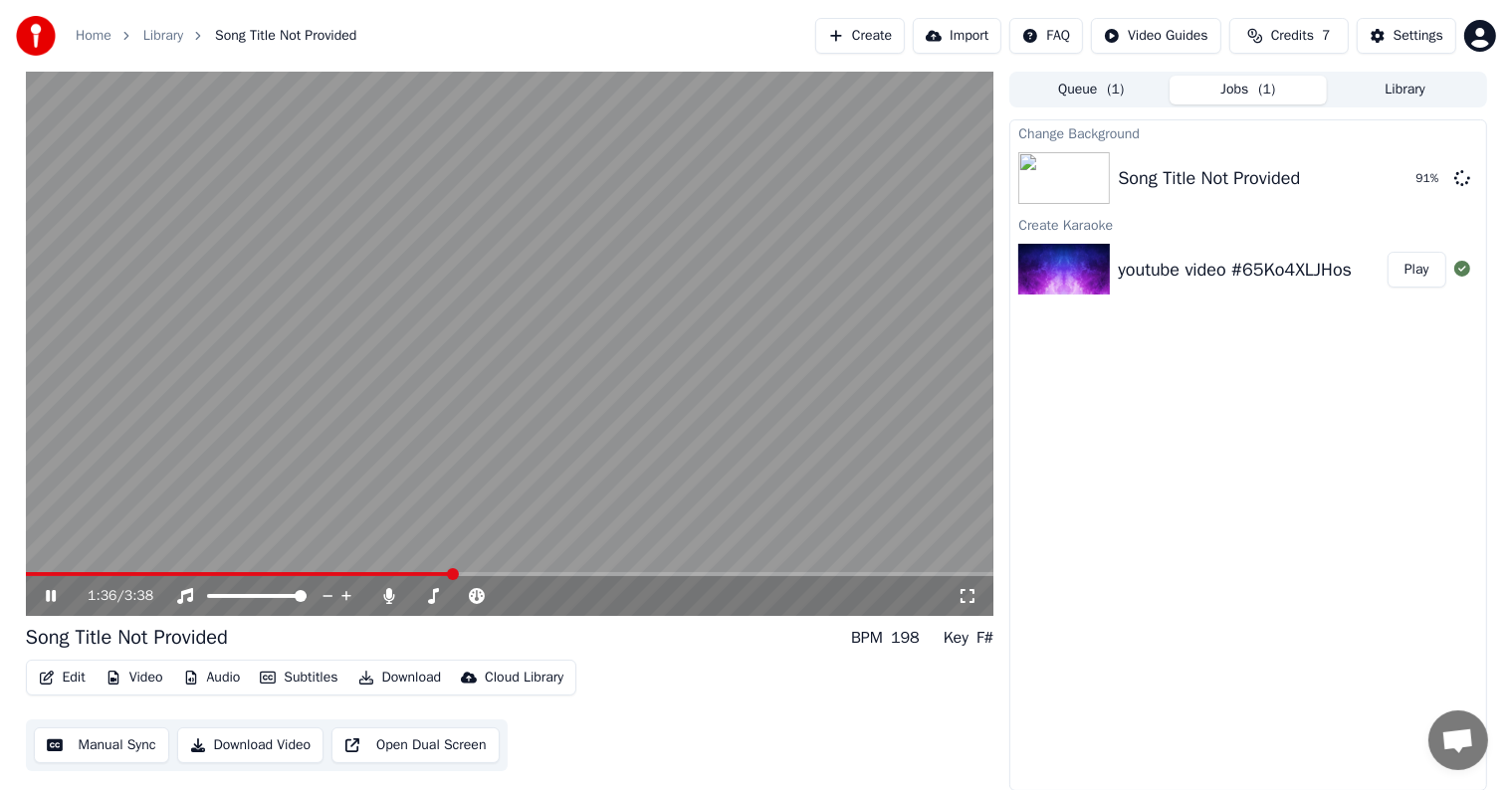 click on "Queue ( 1 )" at bounding box center [1091, 90] 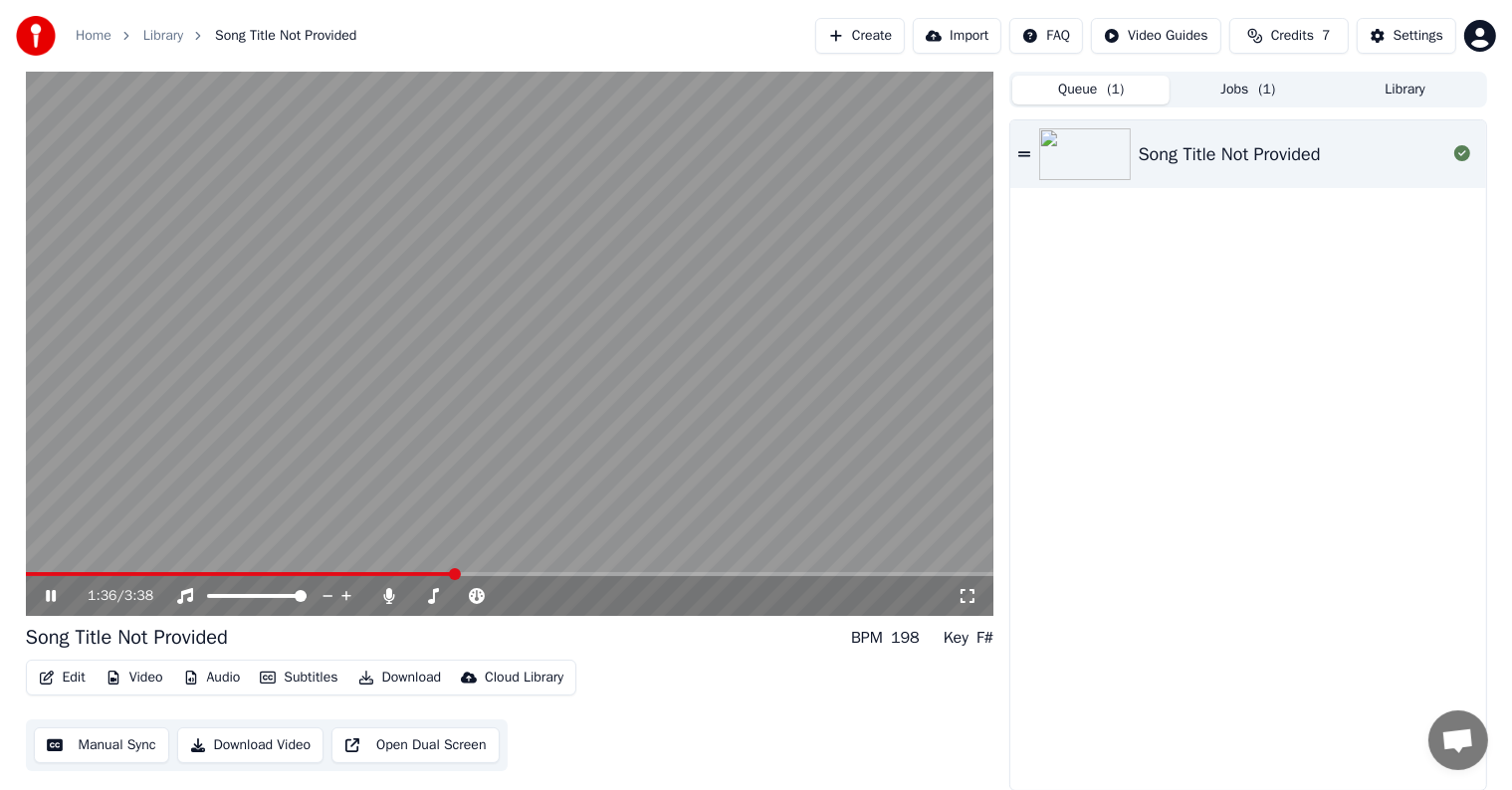 click on "Song Title Not Provided" at bounding box center [1247, 154] 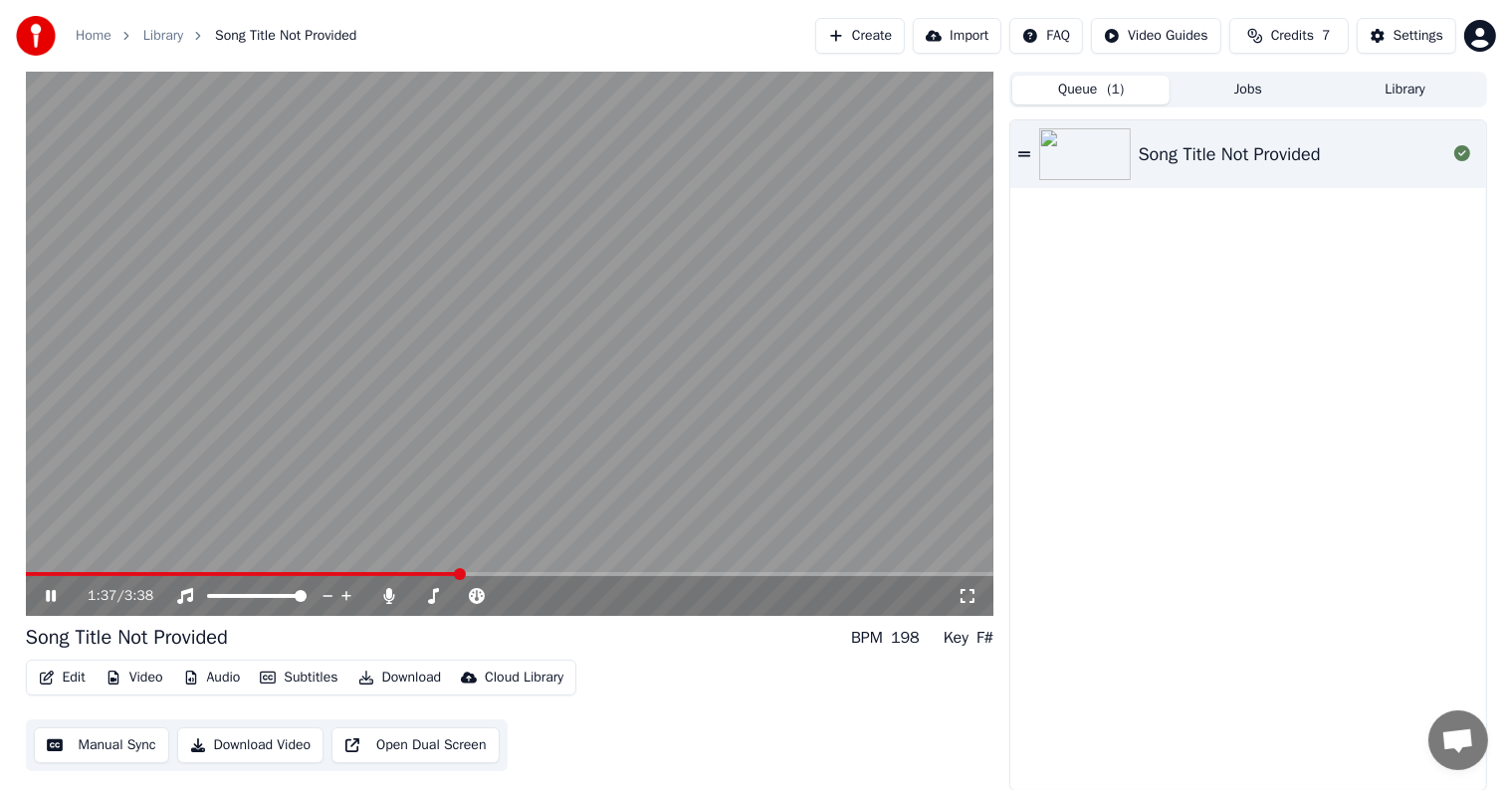 click on "Jobs" at bounding box center (1248, 90) 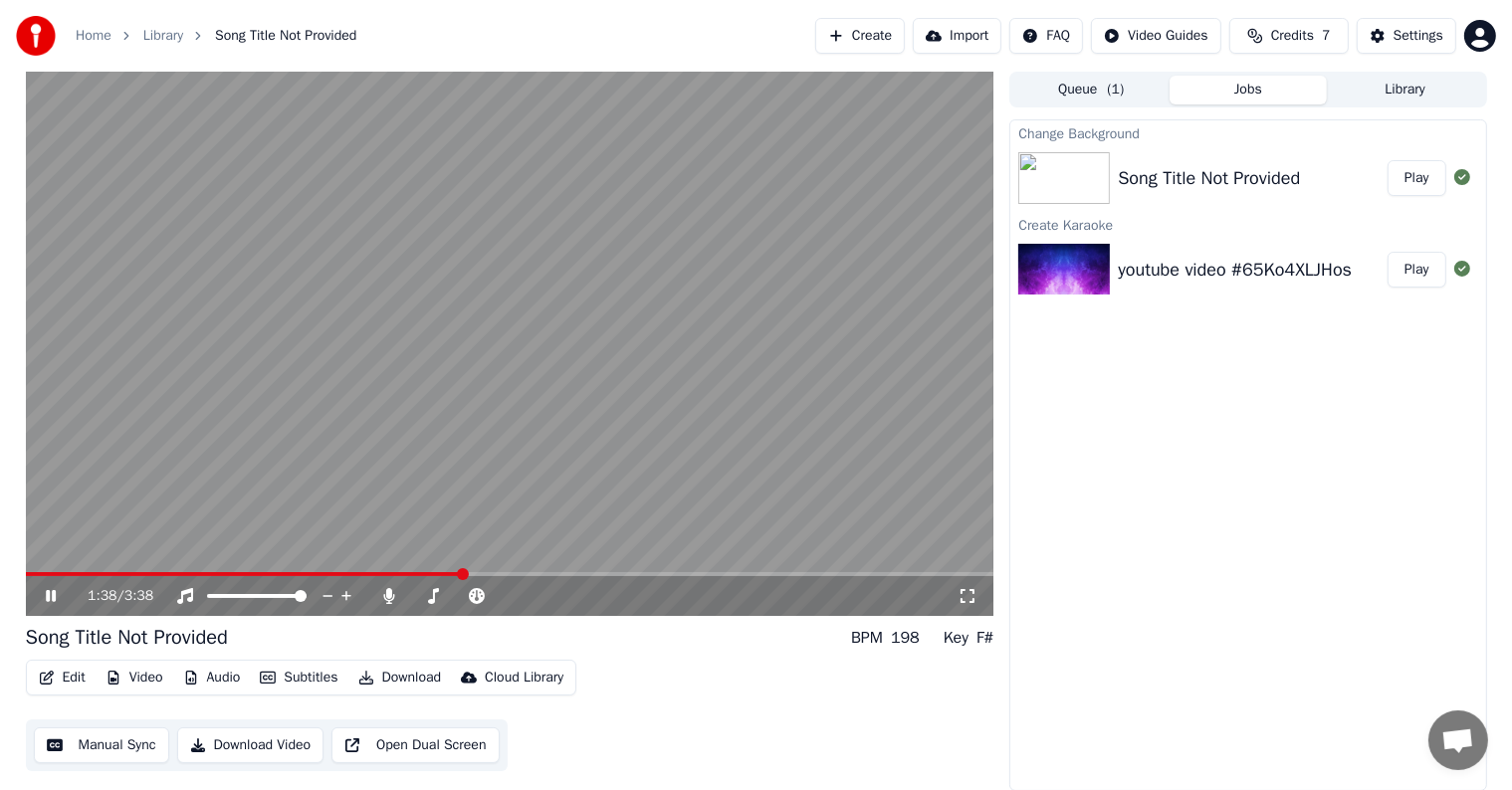 click on "( 1 )" at bounding box center (1116, 90) 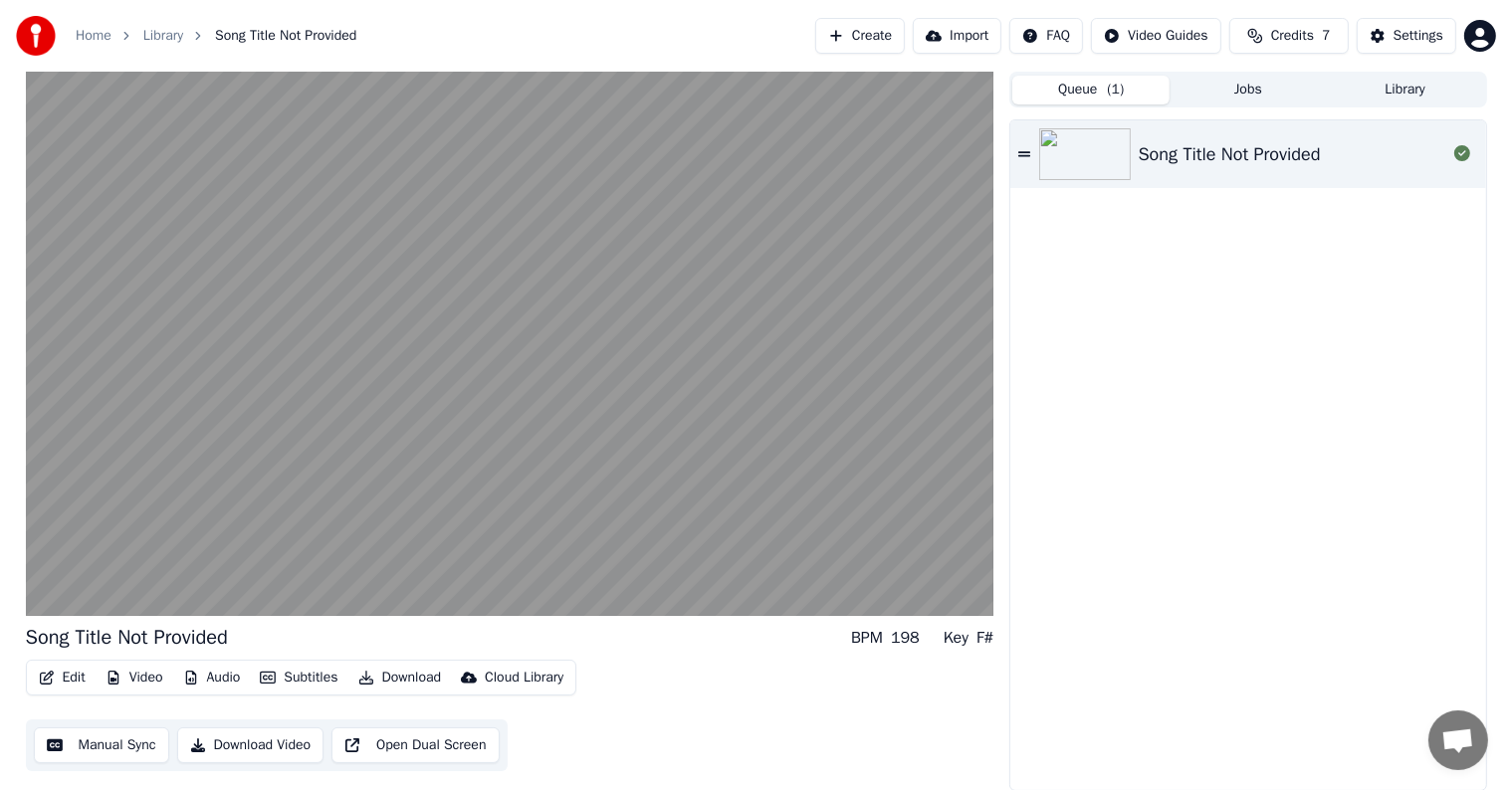 click at bounding box center [1085, 154] 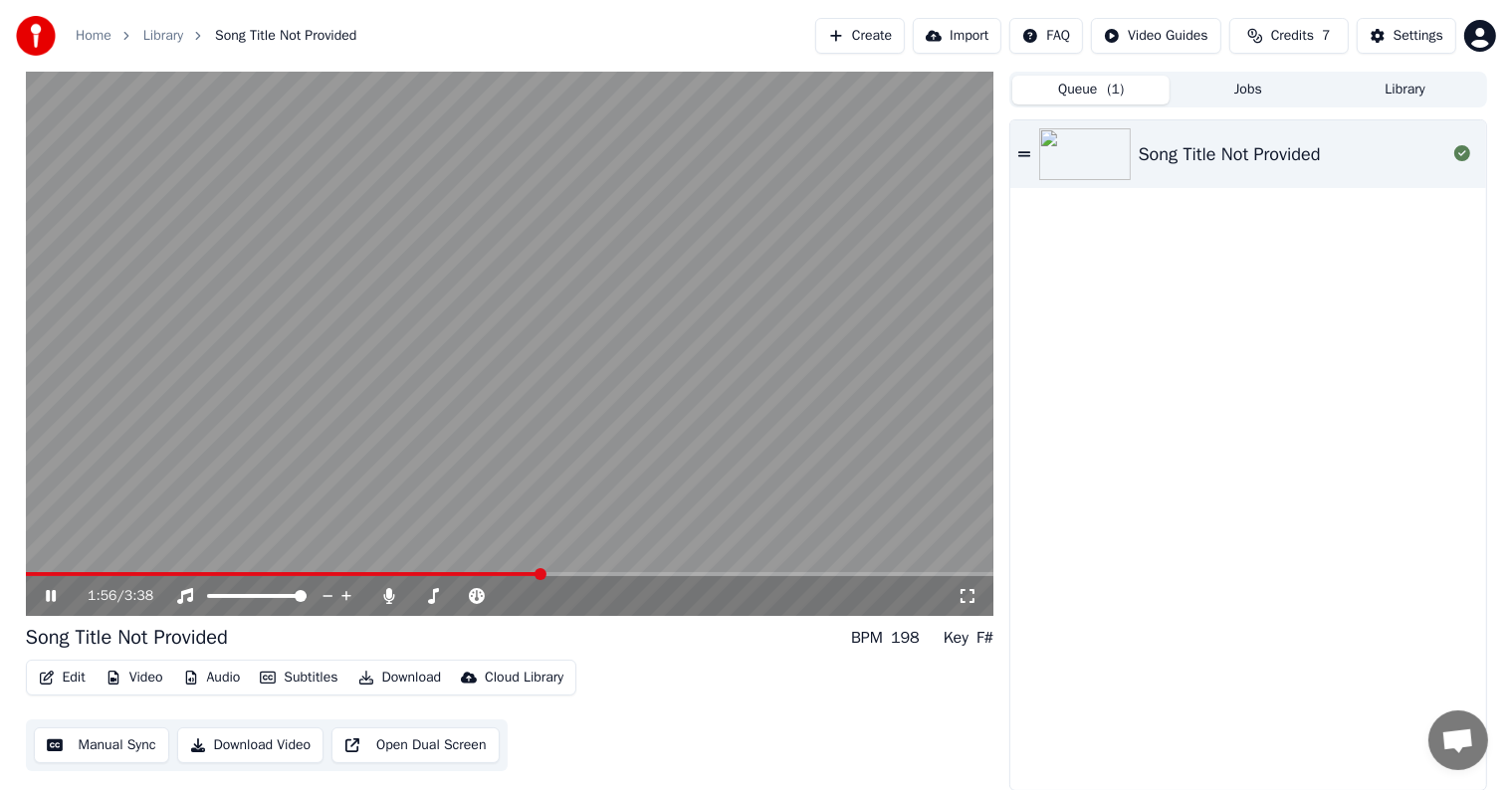 click at bounding box center (510, 574) 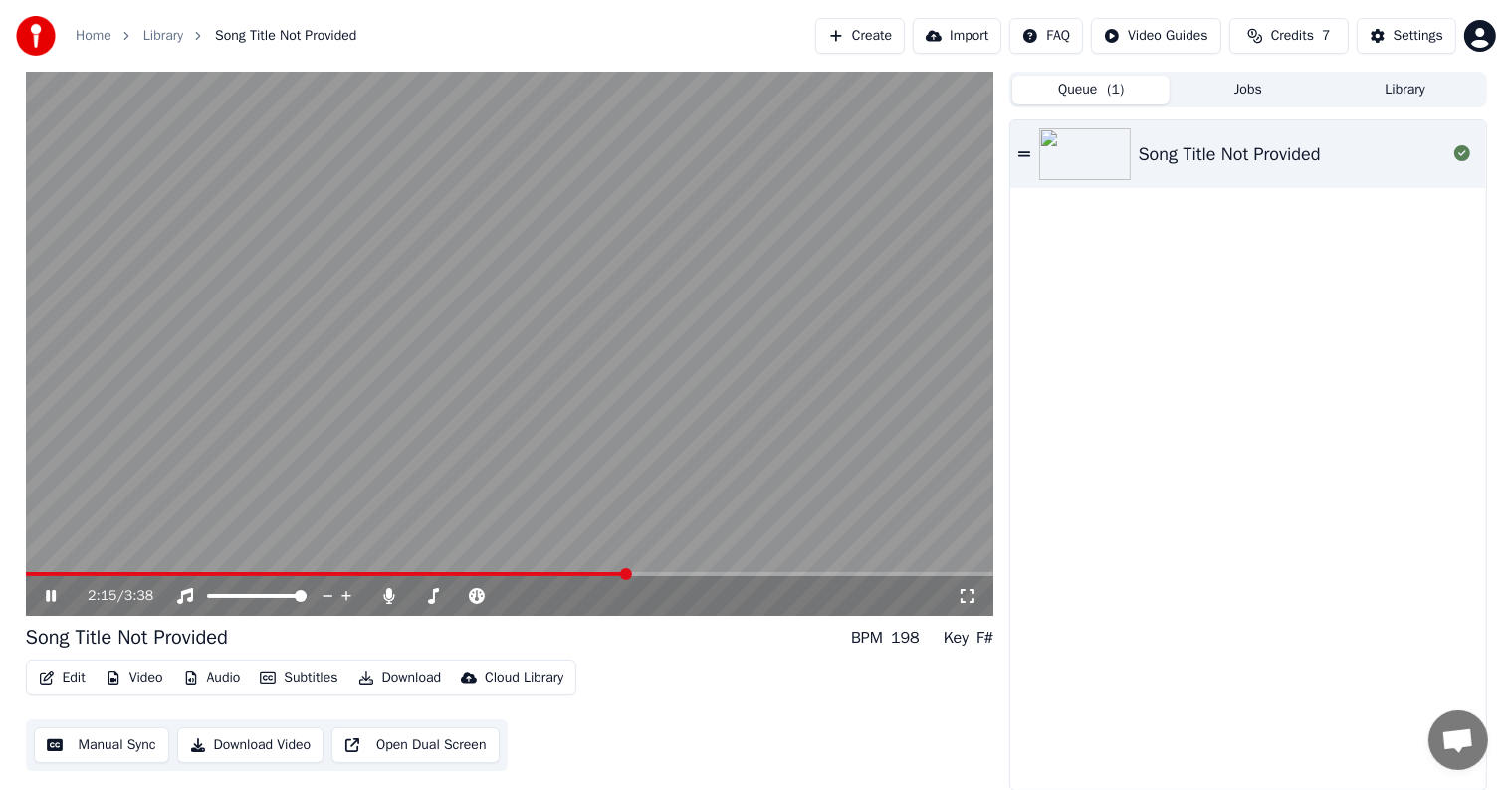 click at bounding box center [326, 574] 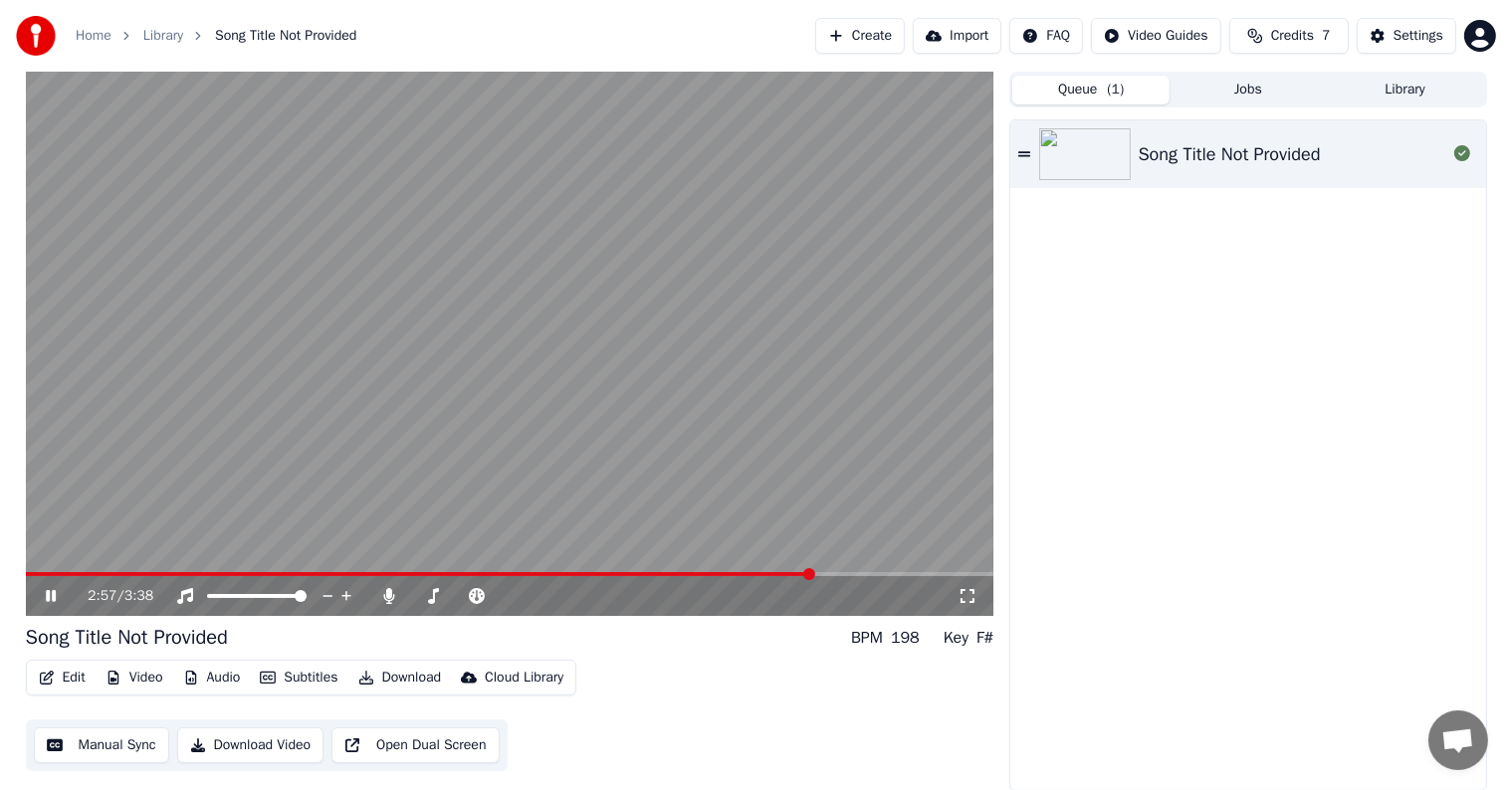 click 